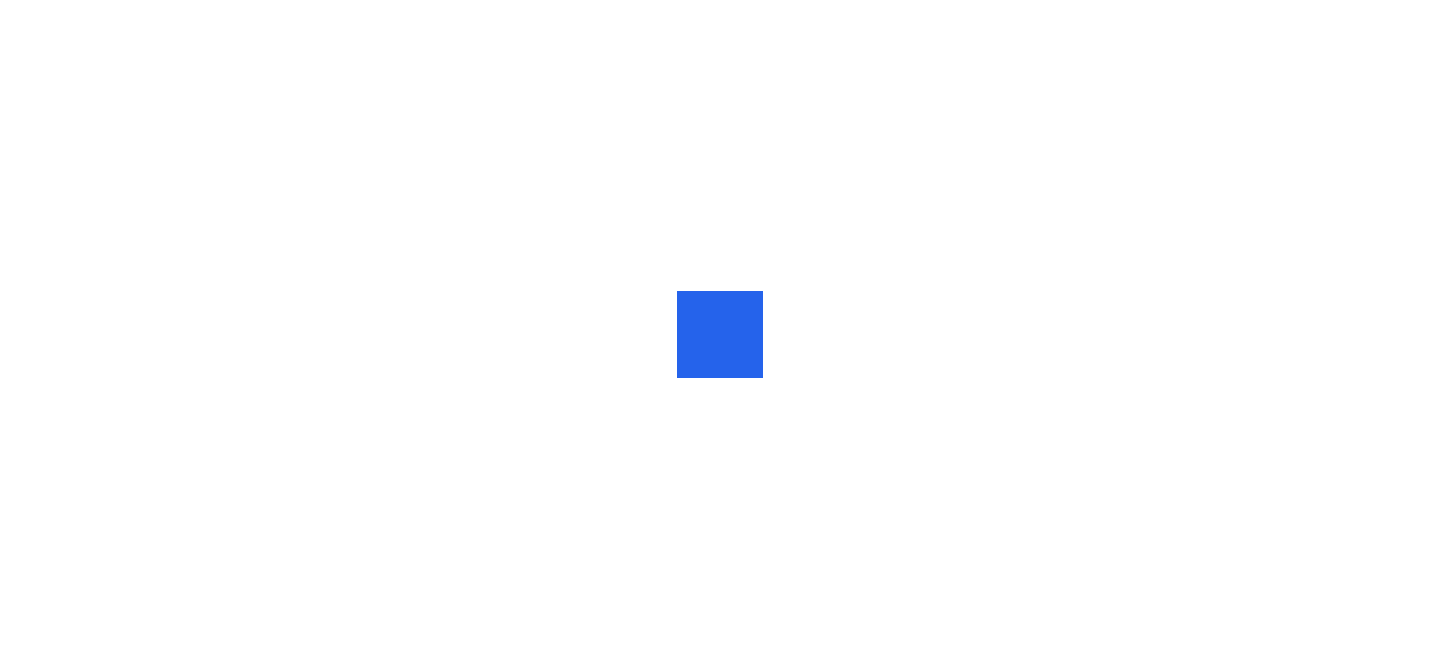 scroll, scrollTop: 0, scrollLeft: 0, axis: both 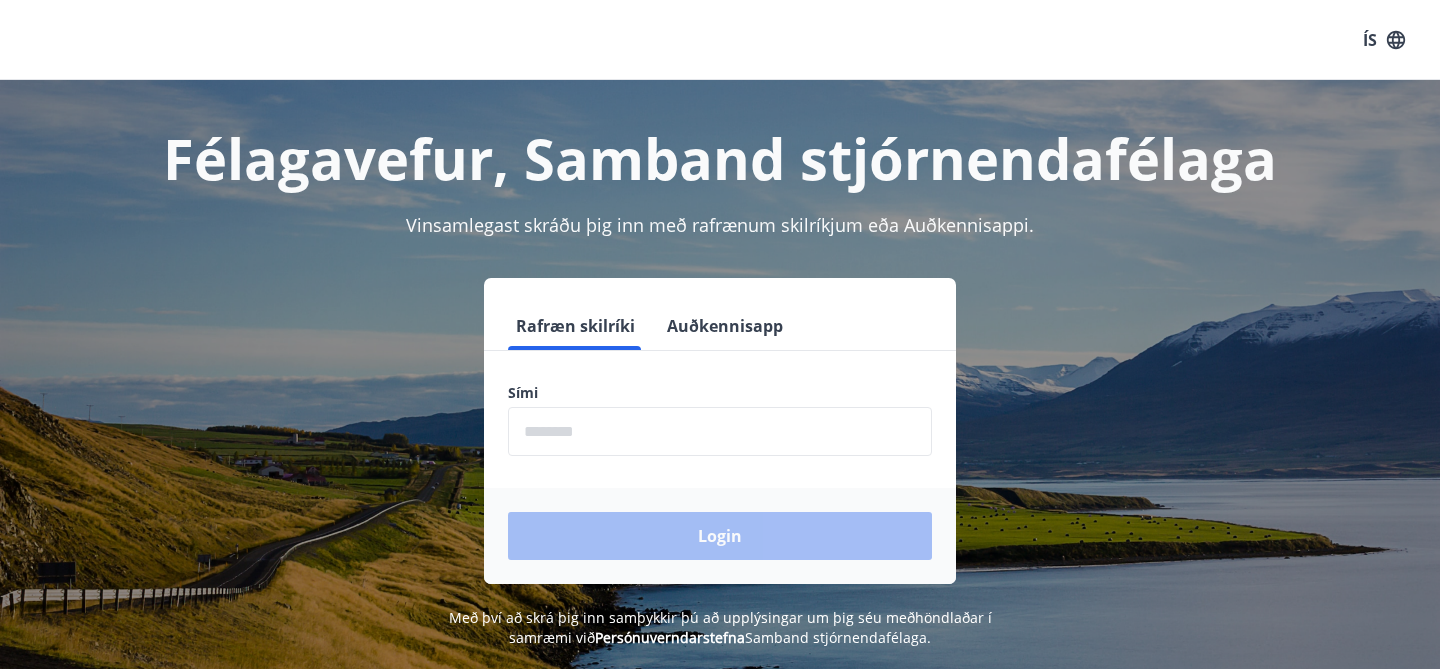 click at bounding box center [720, 431] 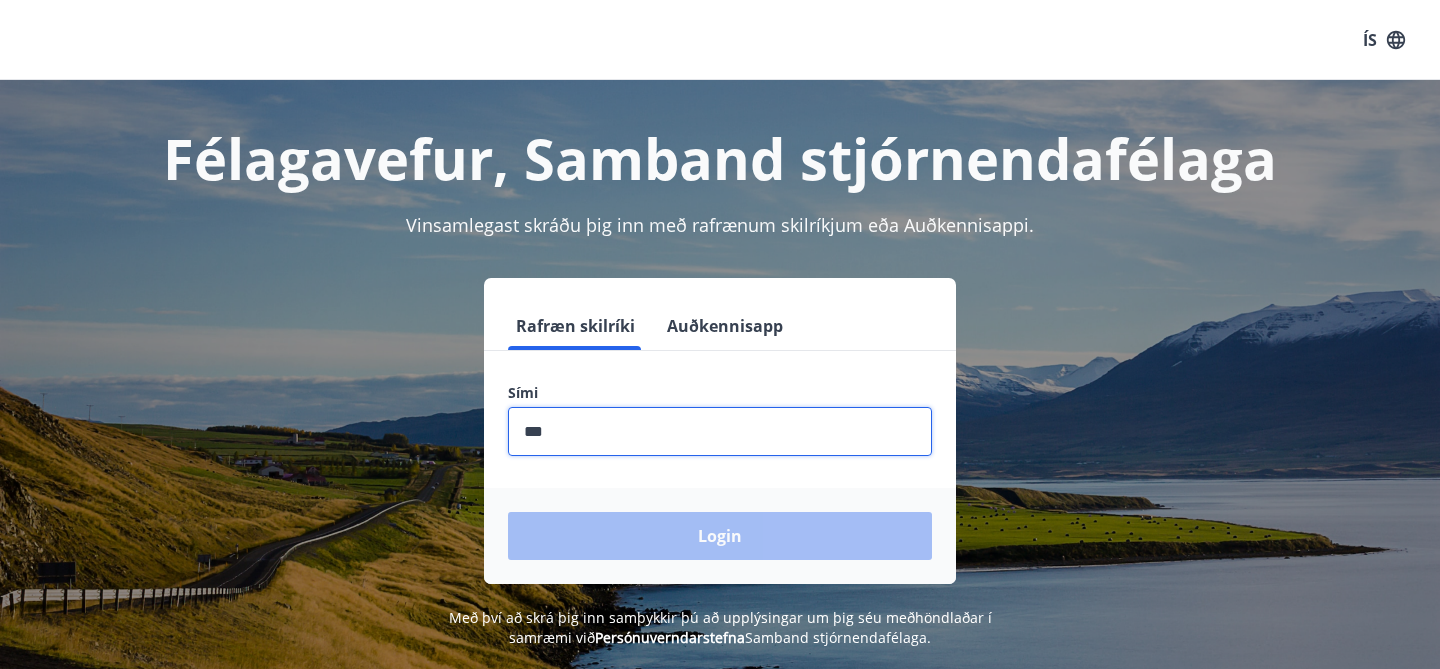 type on "********" 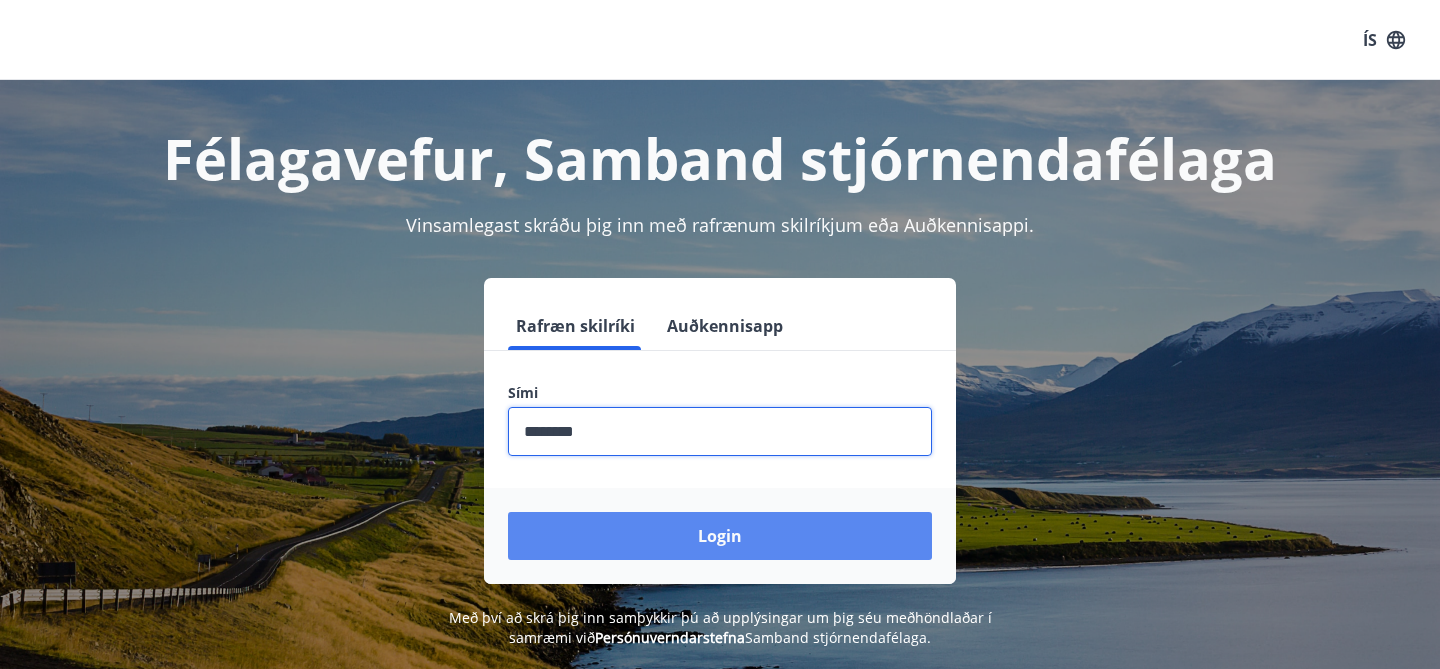 click on "Login" at bounding box center [720, 536] 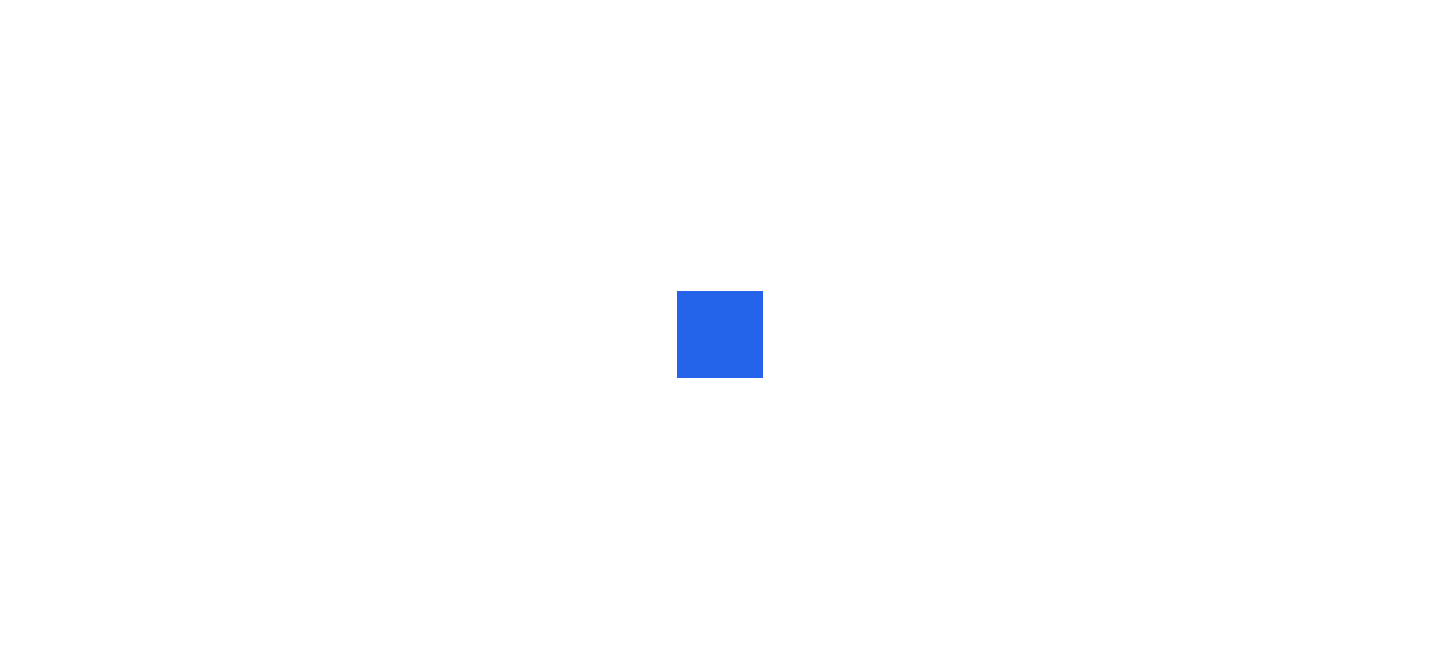 scroll, scrollTop: 0, scrollLeft: 0, axis: both 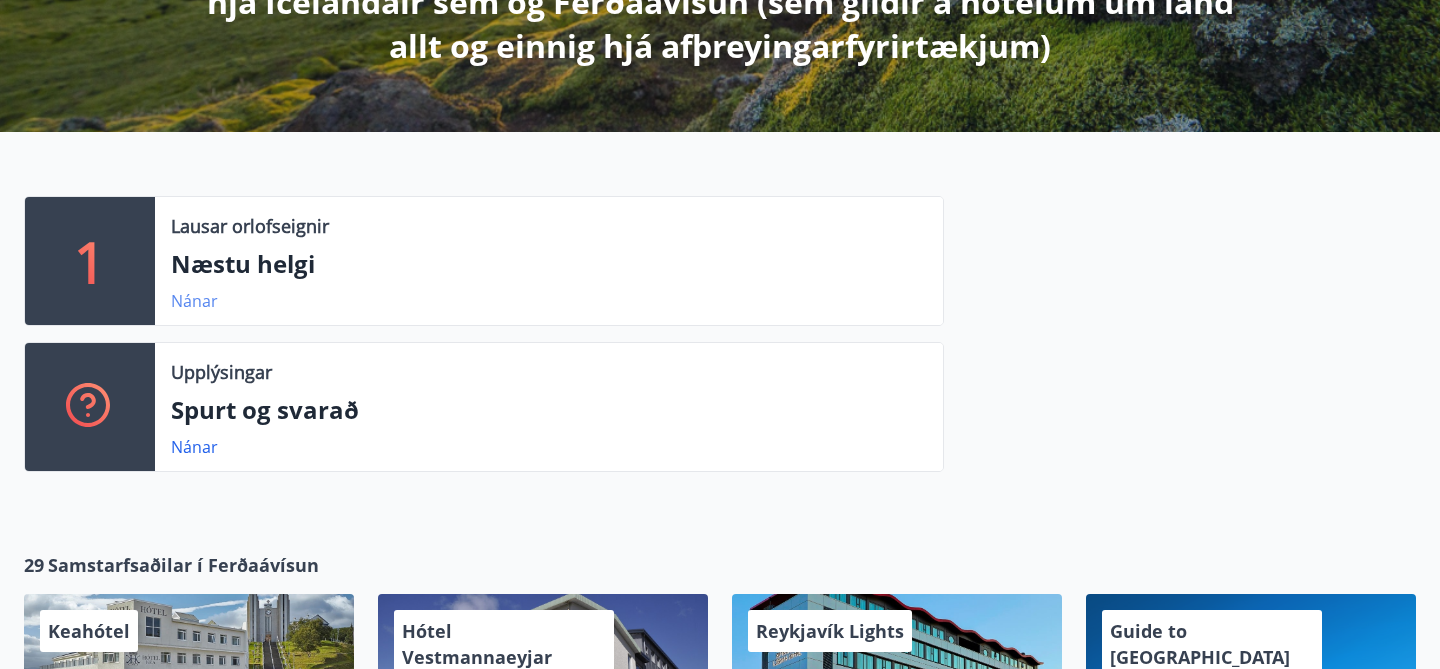 click on "Nánar" at bounding box center (194, 301) 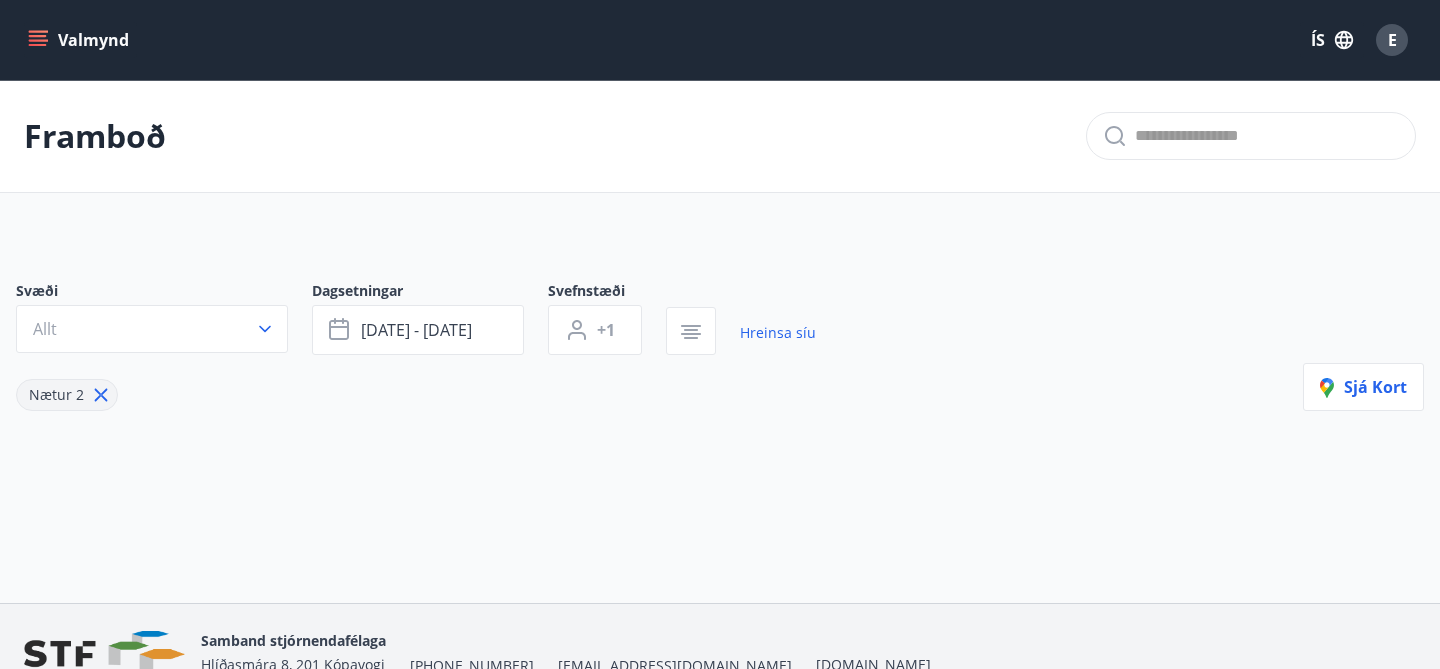 type on "*" 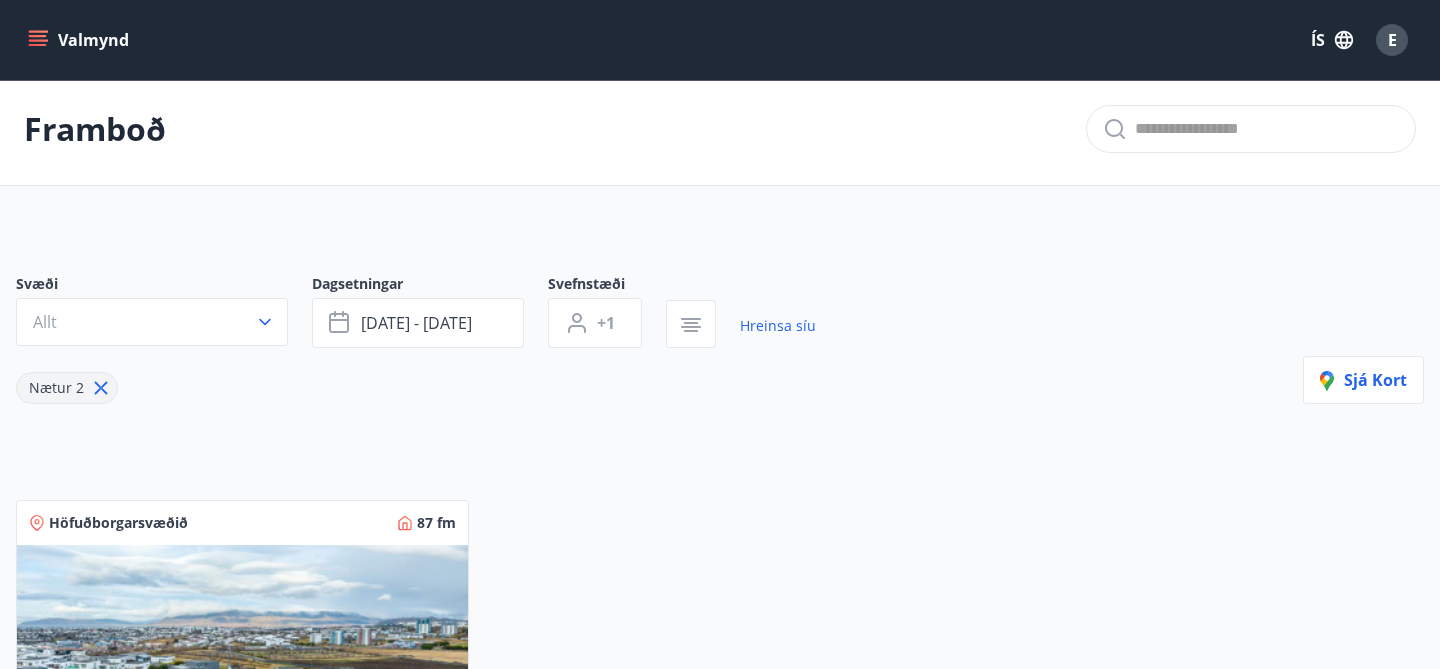 scroll, scrollTop: 5, scrollLeft: 0, axis: vertical 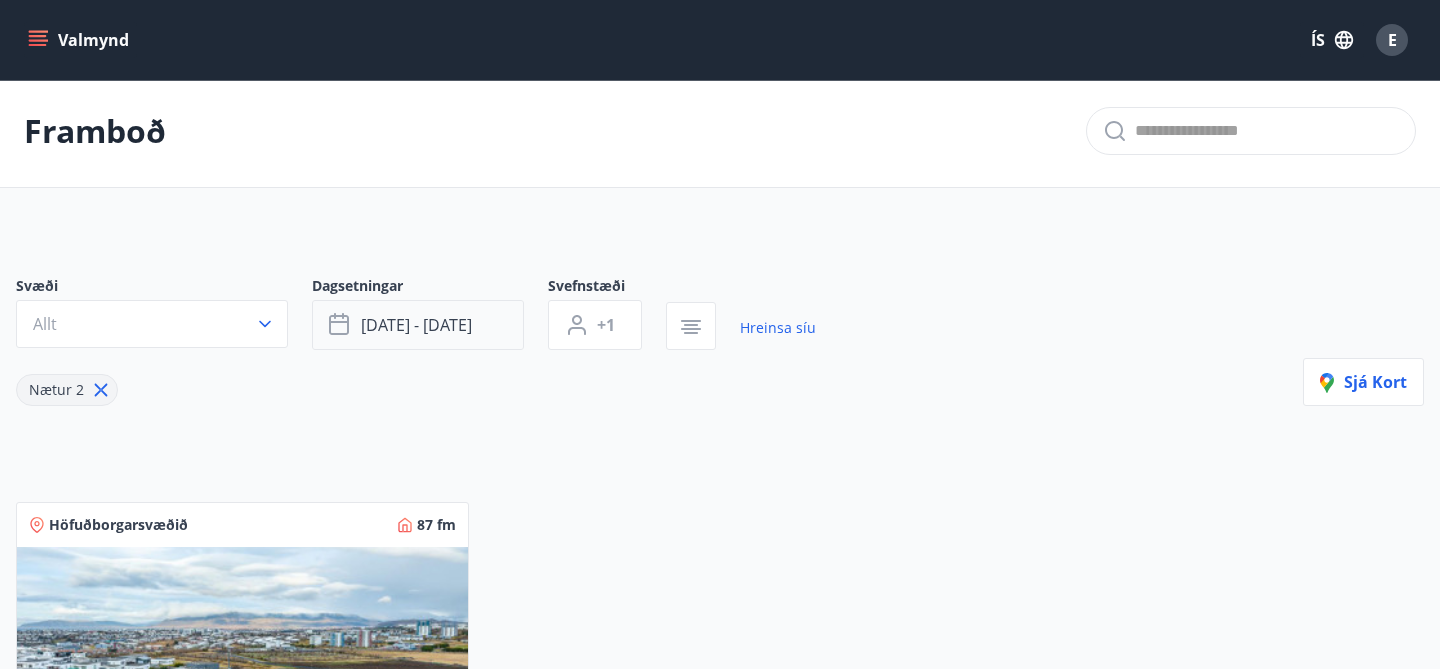 click on "júl 04 - júl 07" at bounding box center [418, 325] 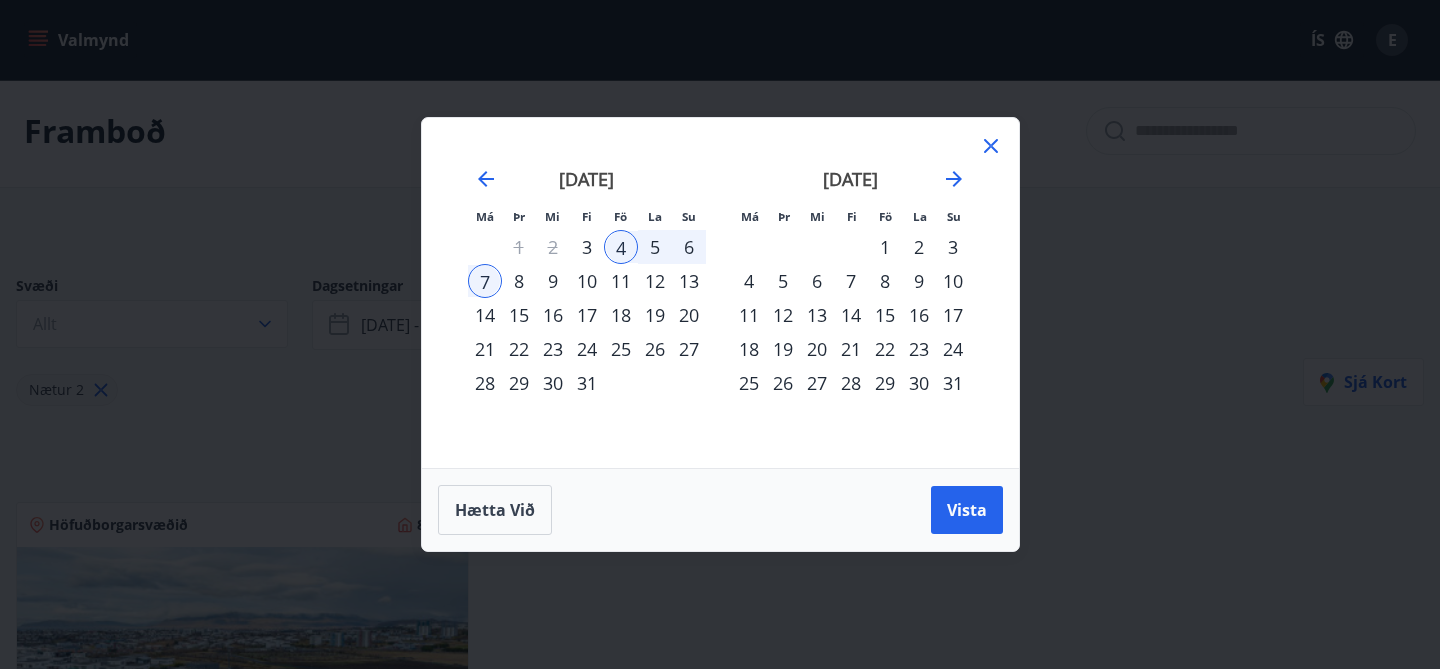 click 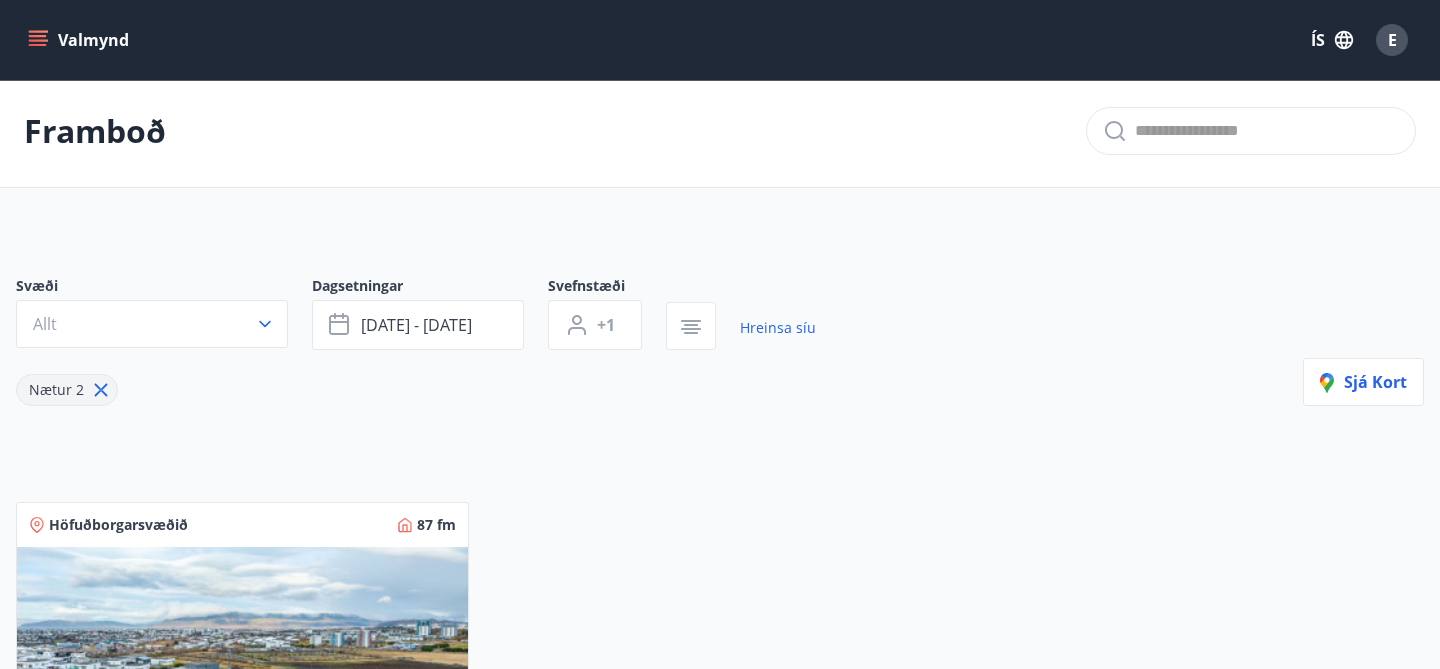 scroll, scrollTop: 0, scrollLeft: 0, axis: both 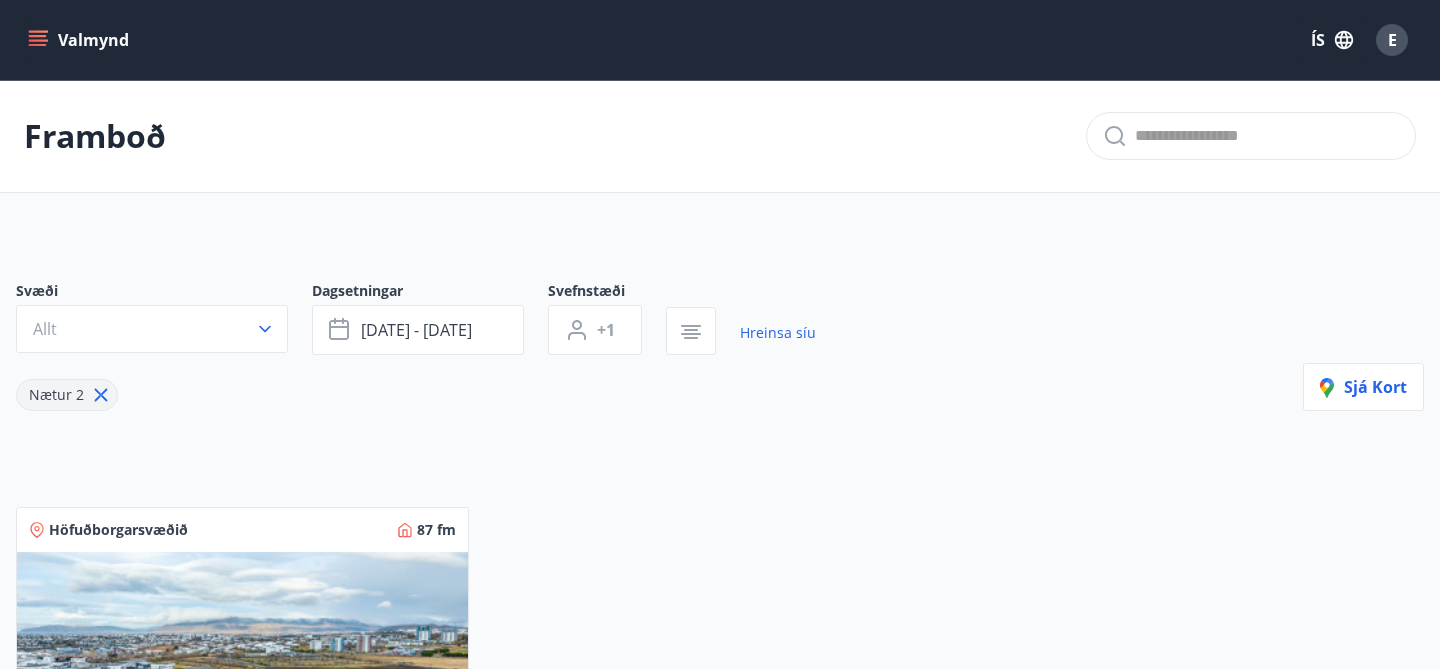 click on "Valmynd" at bounding box center (80, 40) 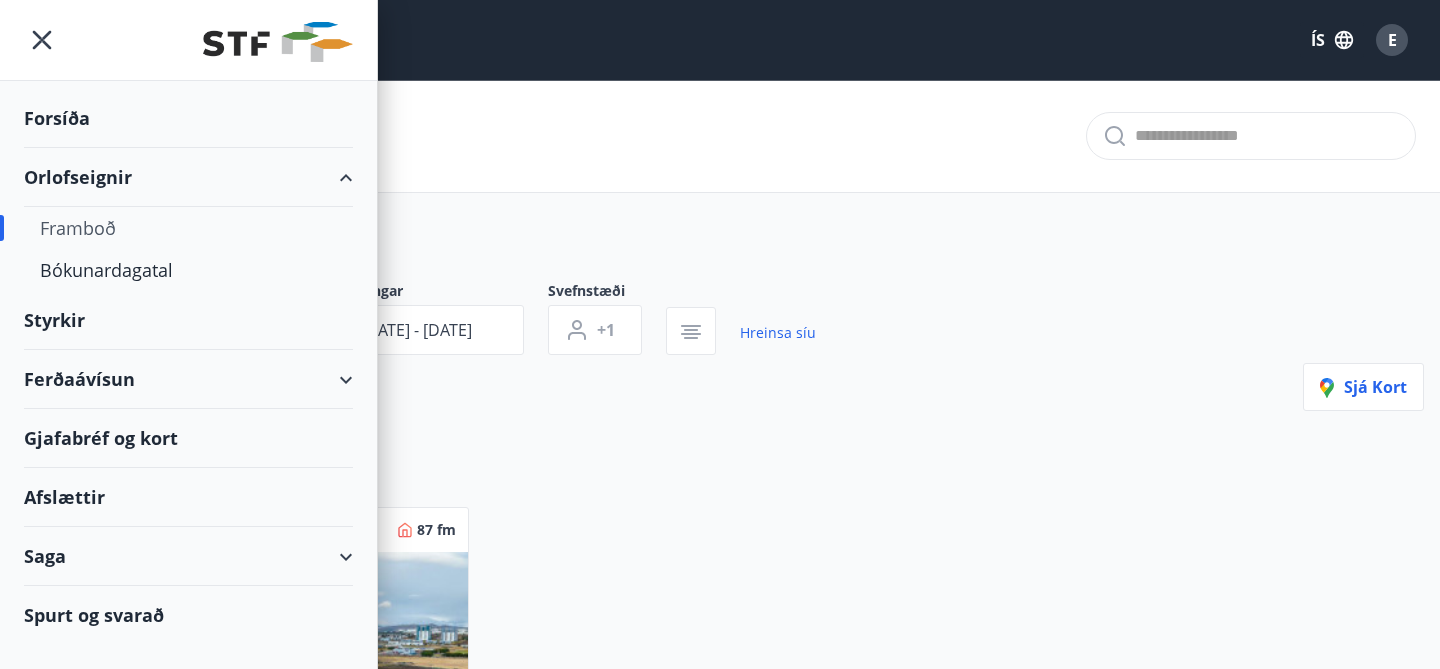 click on "Styrkir" at bounding box center (188, 118) 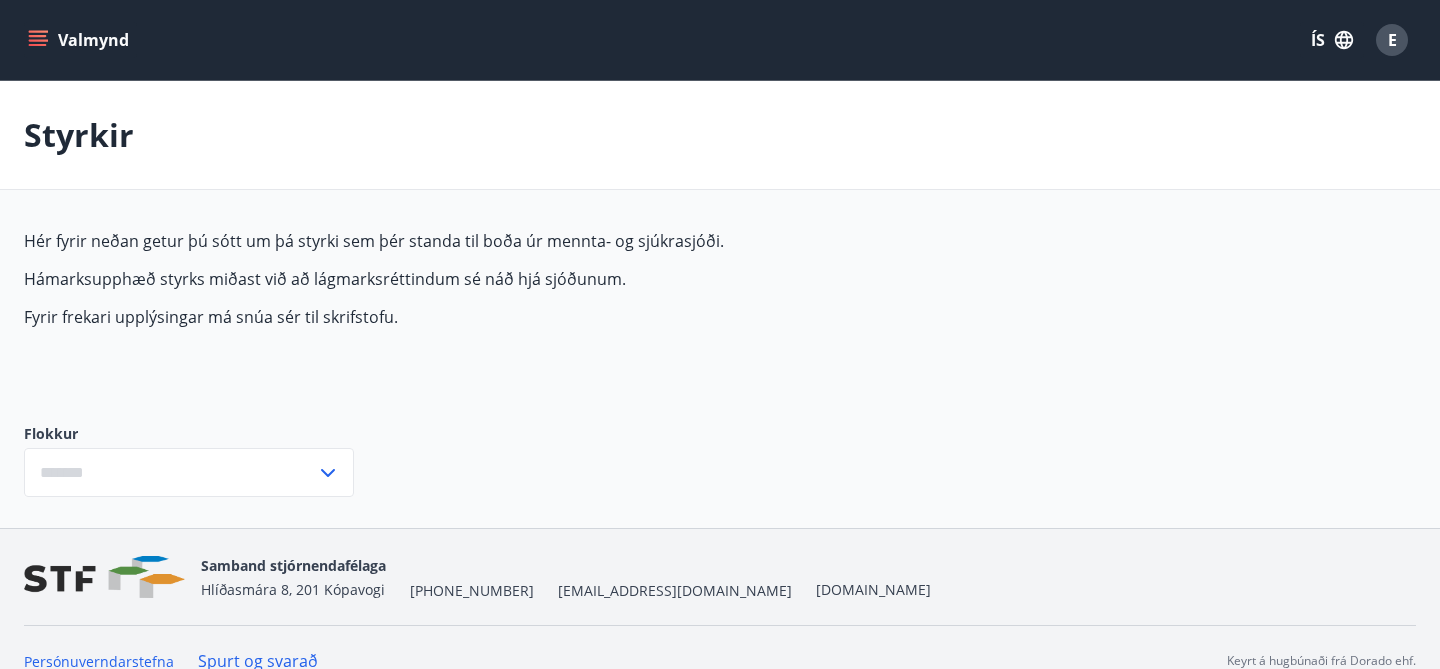 type on "***" 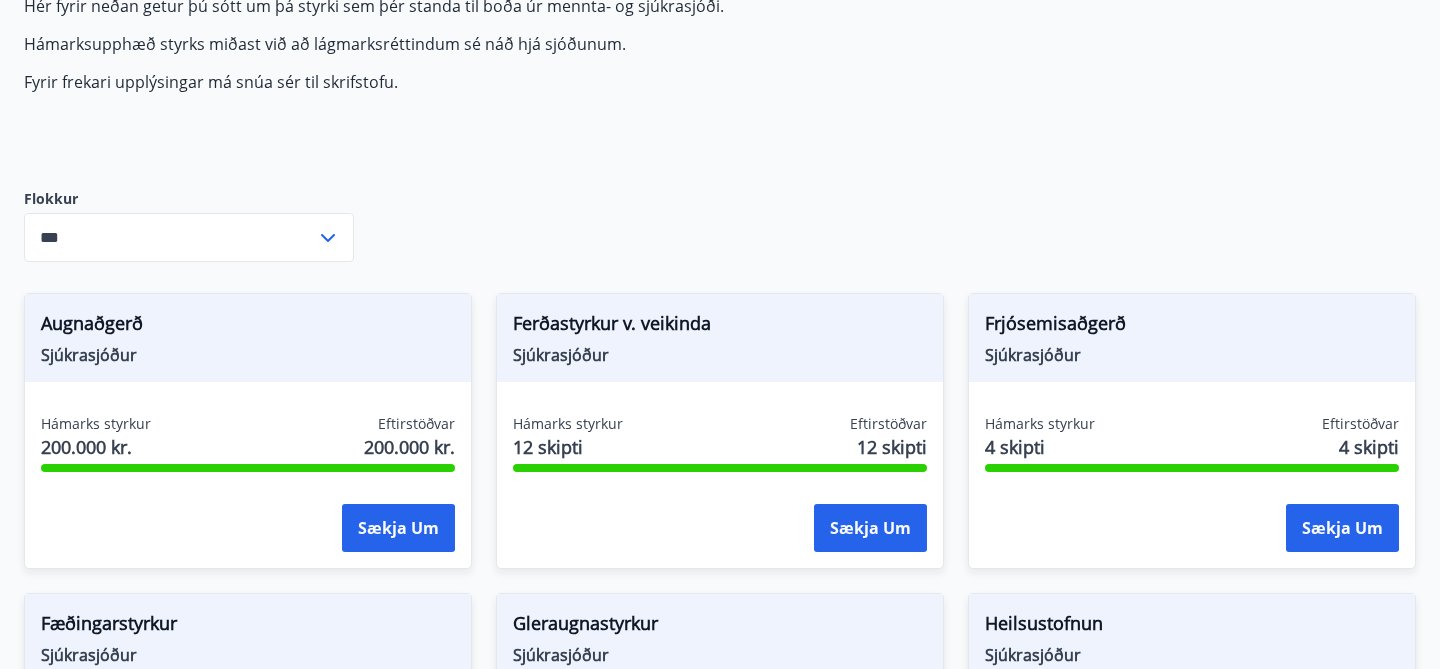 scroll, scrollTop: 0, scrollLeft: 0, axis: both 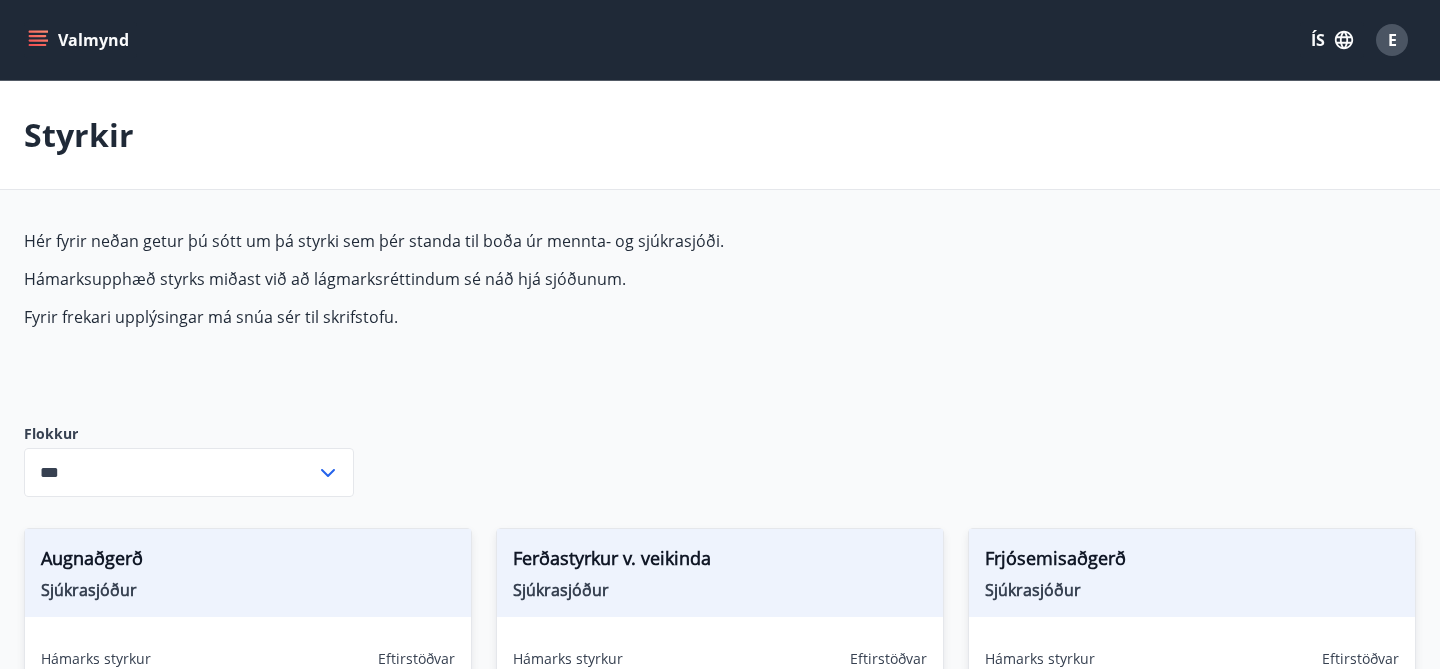 click on "E" at bounding box center [1392, 40] 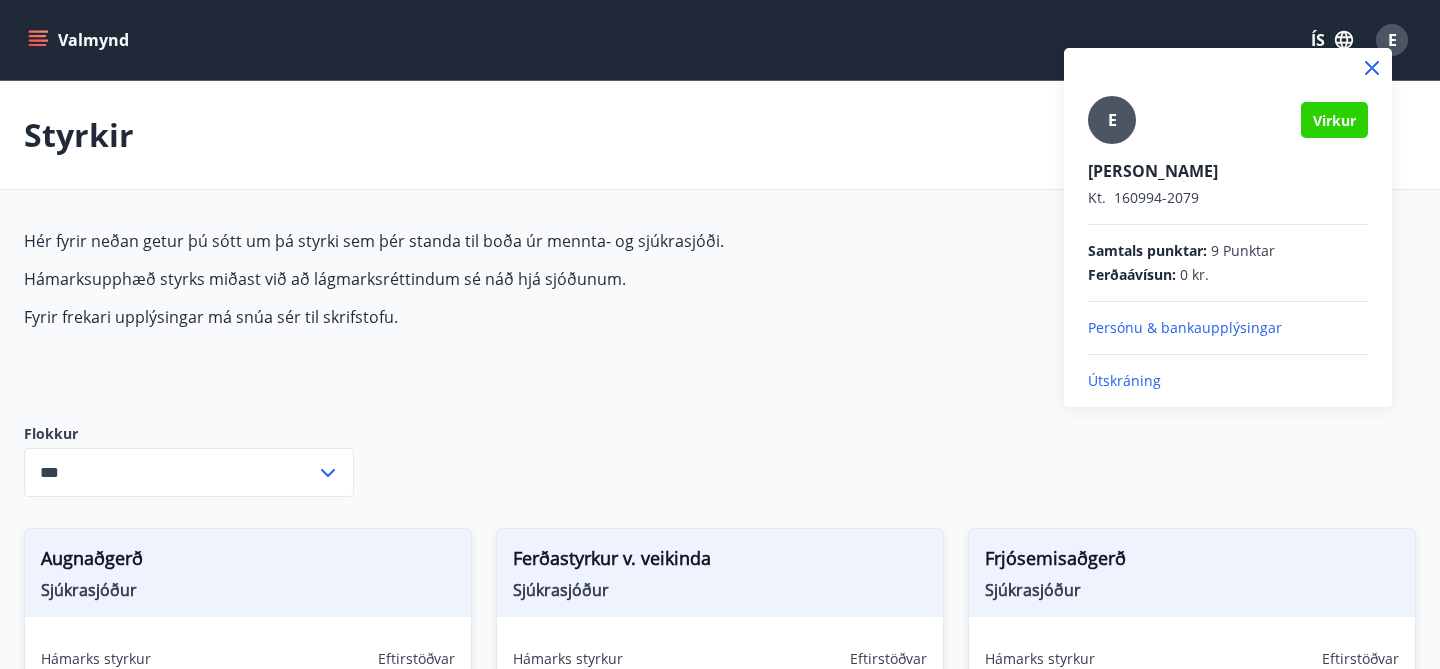 click at bounding box center [720, 334] 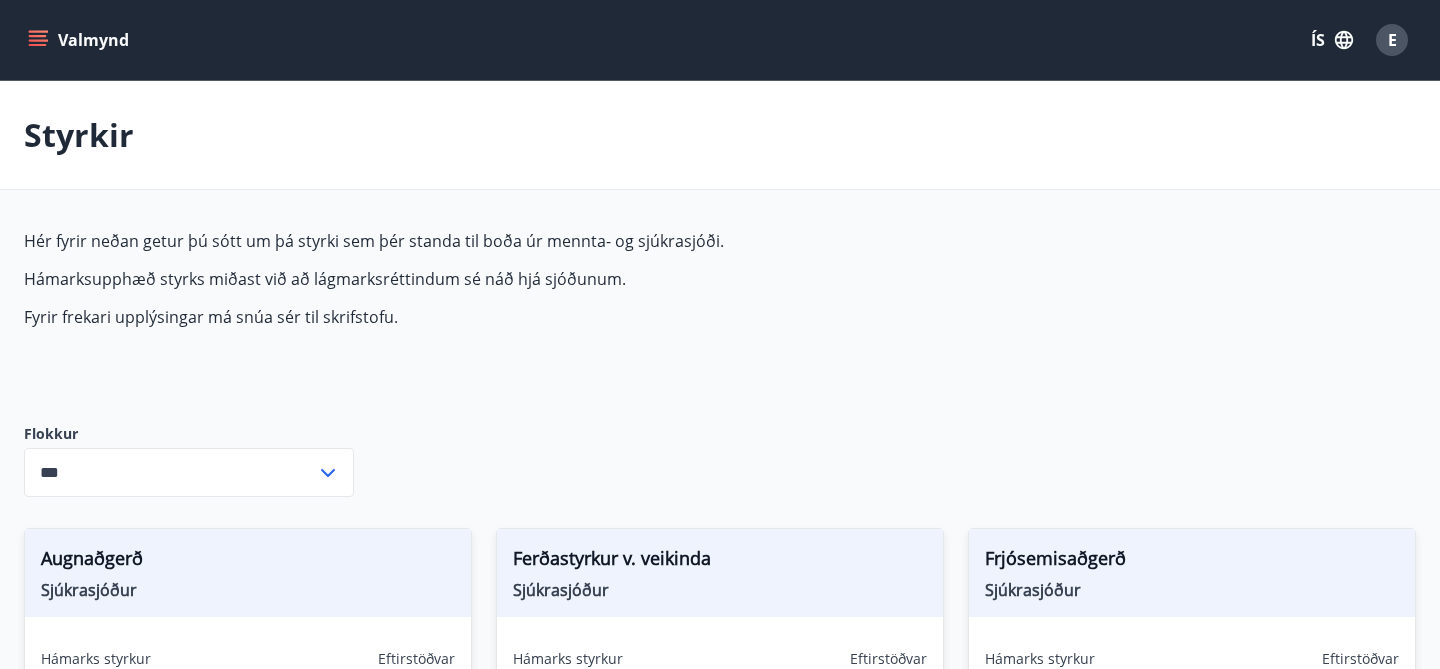 click on "Valmynd ÍS E" at bounding box center [720, 40] 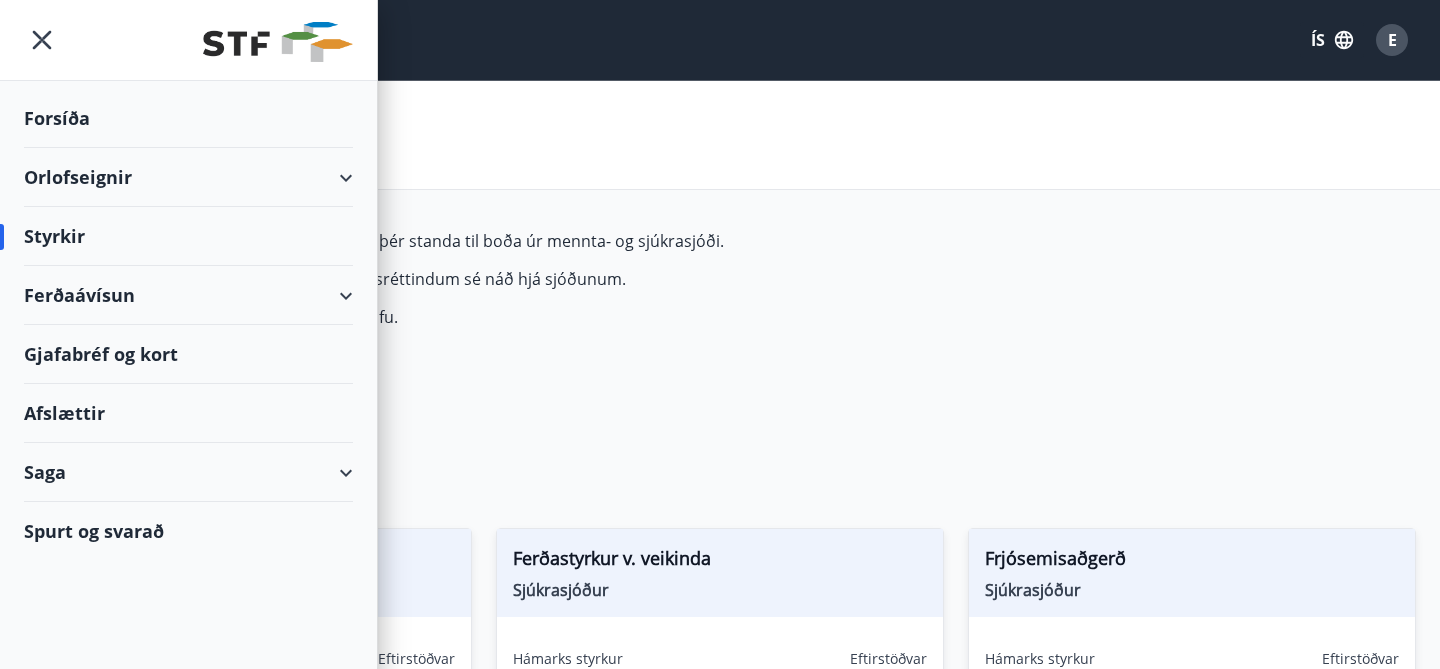 click on "Hér fyrir neðan getur þú sótt um þá styrki sem þér standa til boða úr mennta- og sjúkrasjóði.
Hámarksupphæð styrks miðast við að lágmarksréttindum sé náð hjá sjóðunum.
Fyrir frekari upplýsingar má snúa sér til skrifstofu." at bounding box center (496, 279) 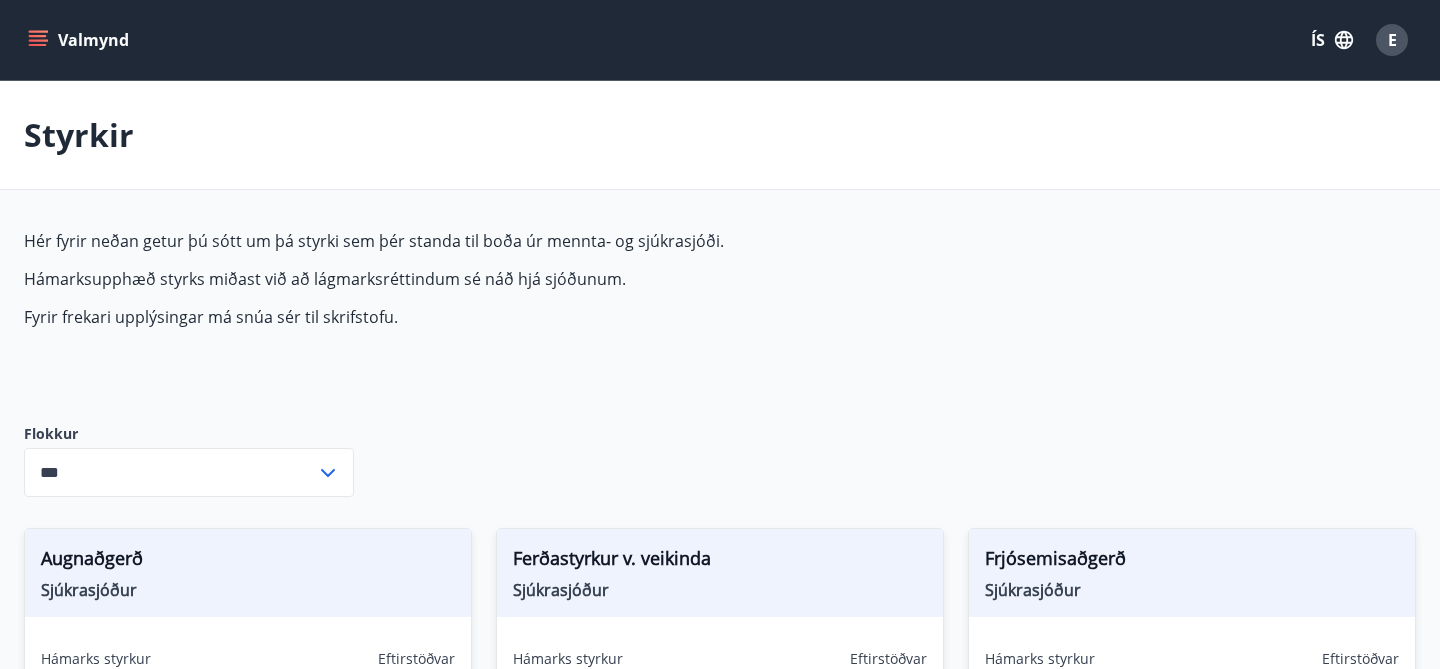click on "Valmynd" at bounding box center [80, 40] 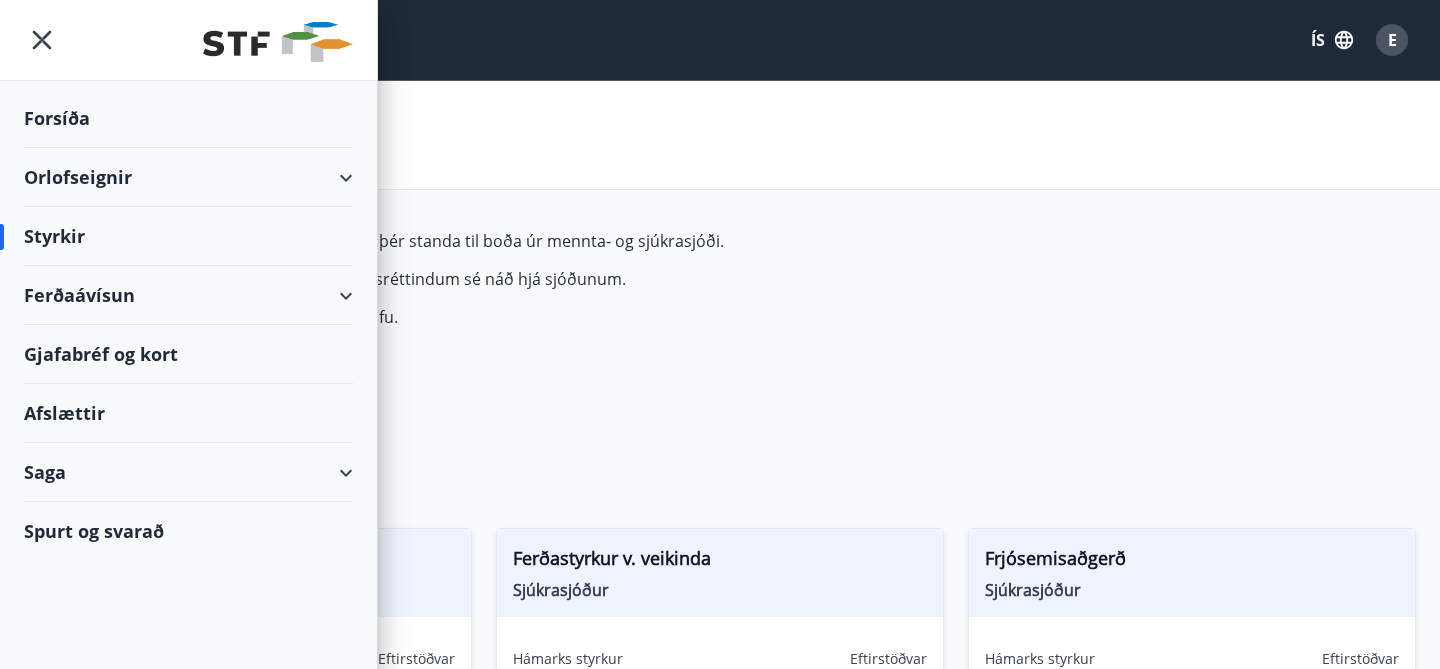 click on "Saga" at bounding box center [188, 472] 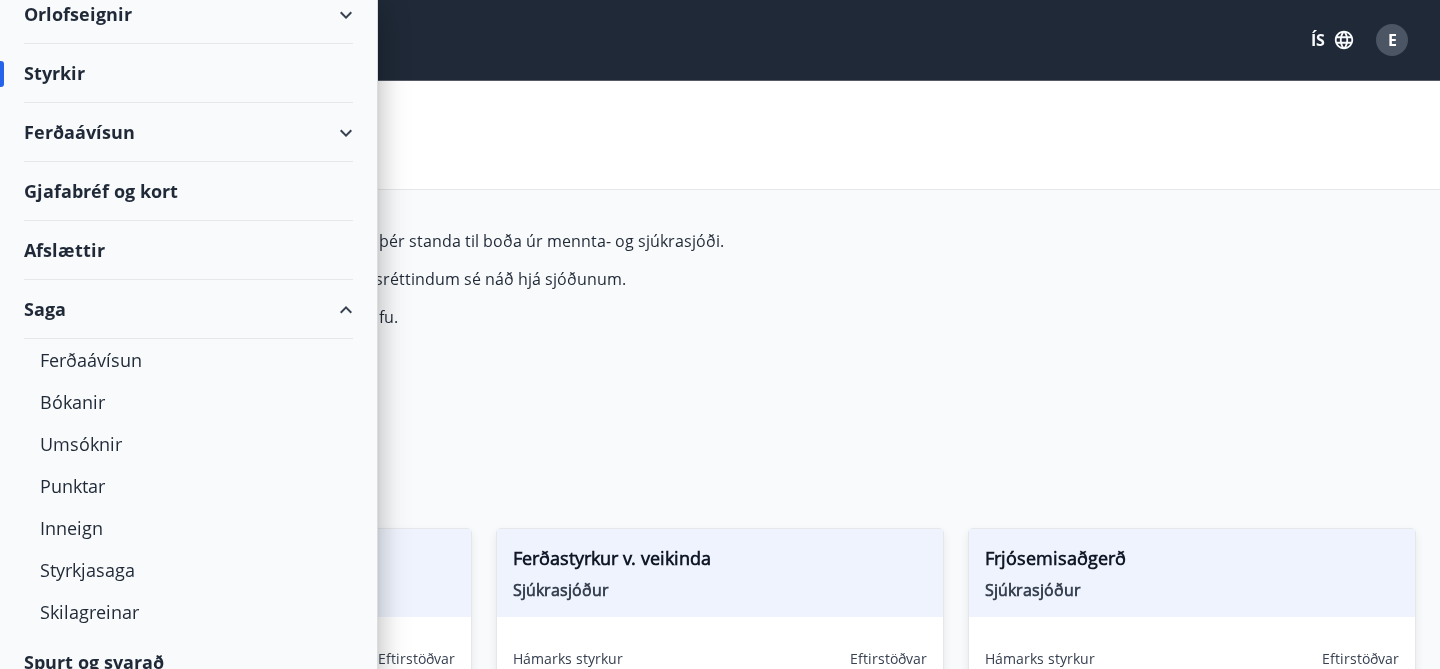 scroll, scrollTop: 185, scrollLeft: 0, axis: vertical 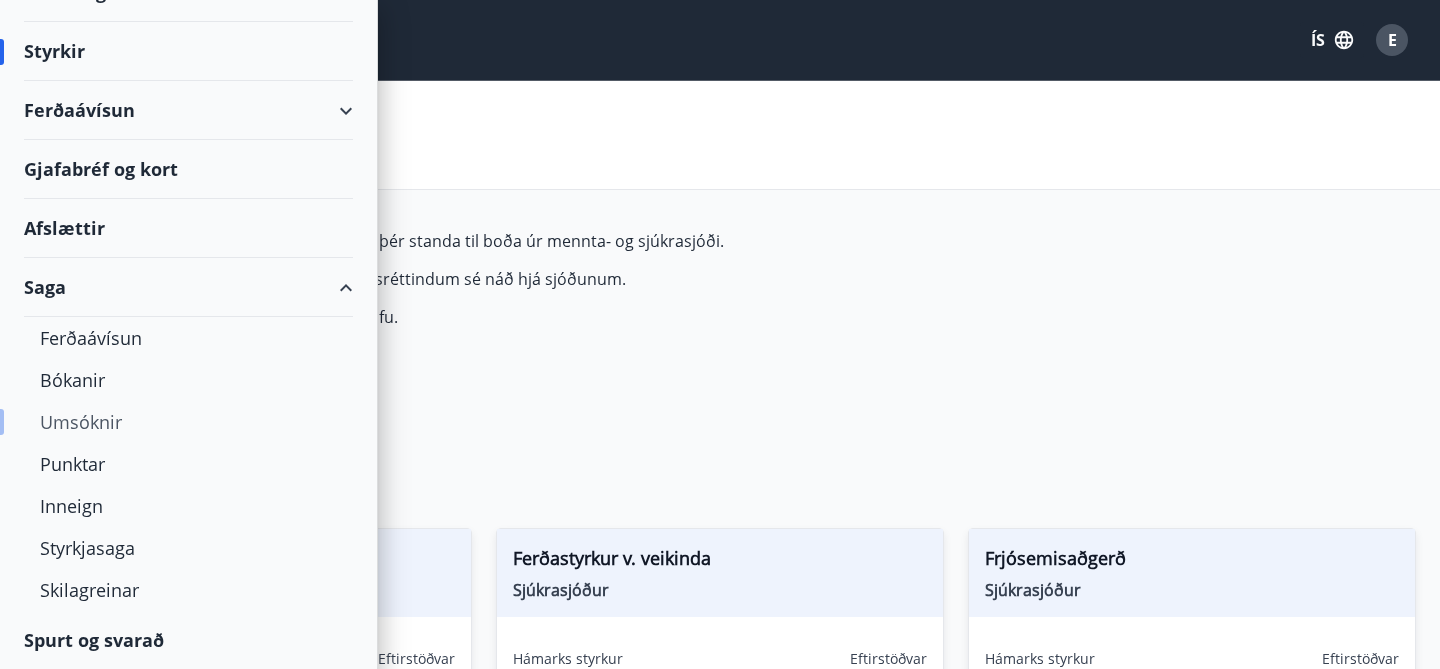 click on "Umsóknir" at bounding box center (188, 422) 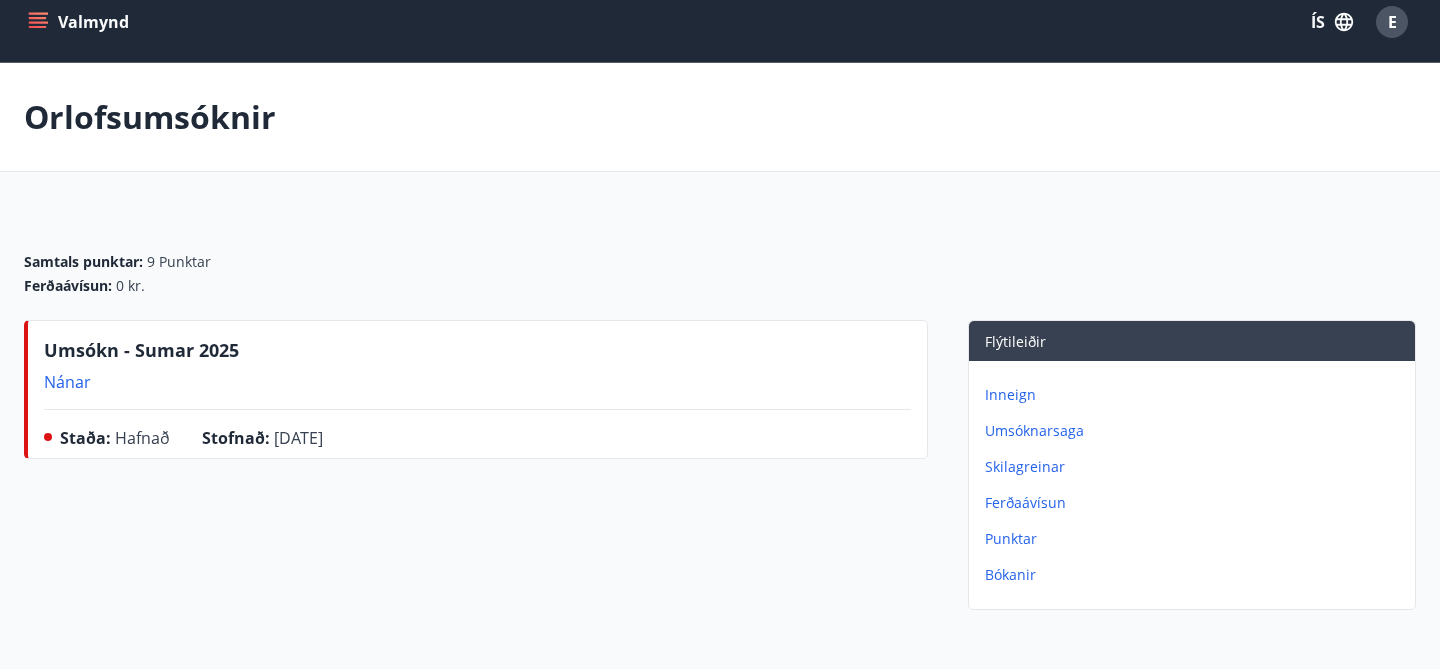 scroll, scrollTop: 15, scrollLeft: 0, axis: vertical 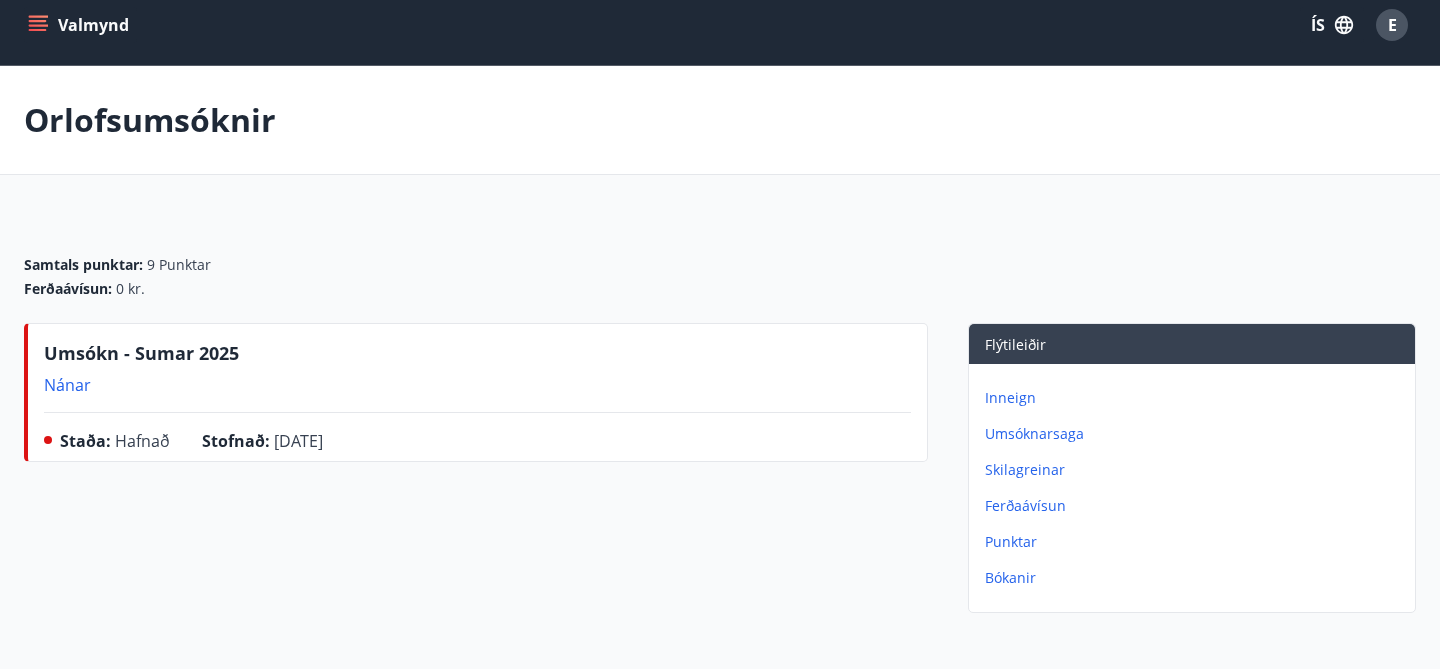 click on "Valmynd" at bounding box center (80, 25) 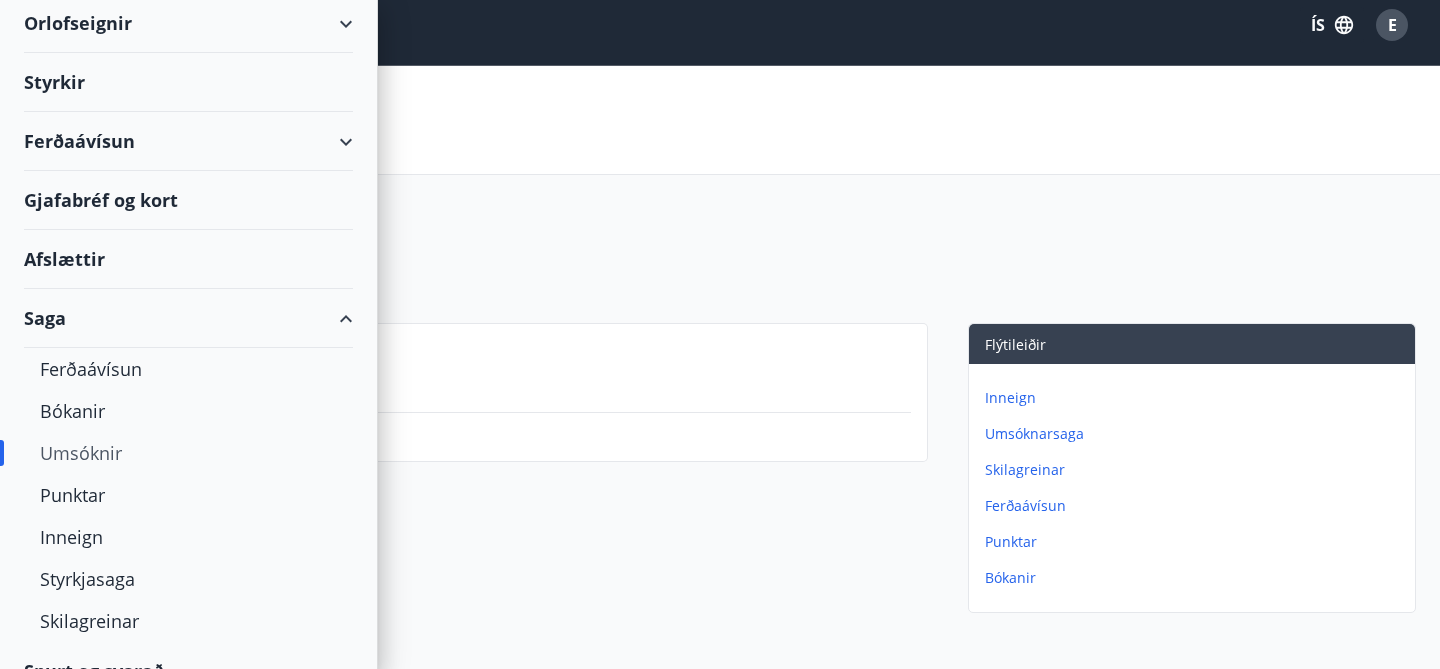 scroll, scrollTop: 185, scrollLeft: 0, axis: vertical 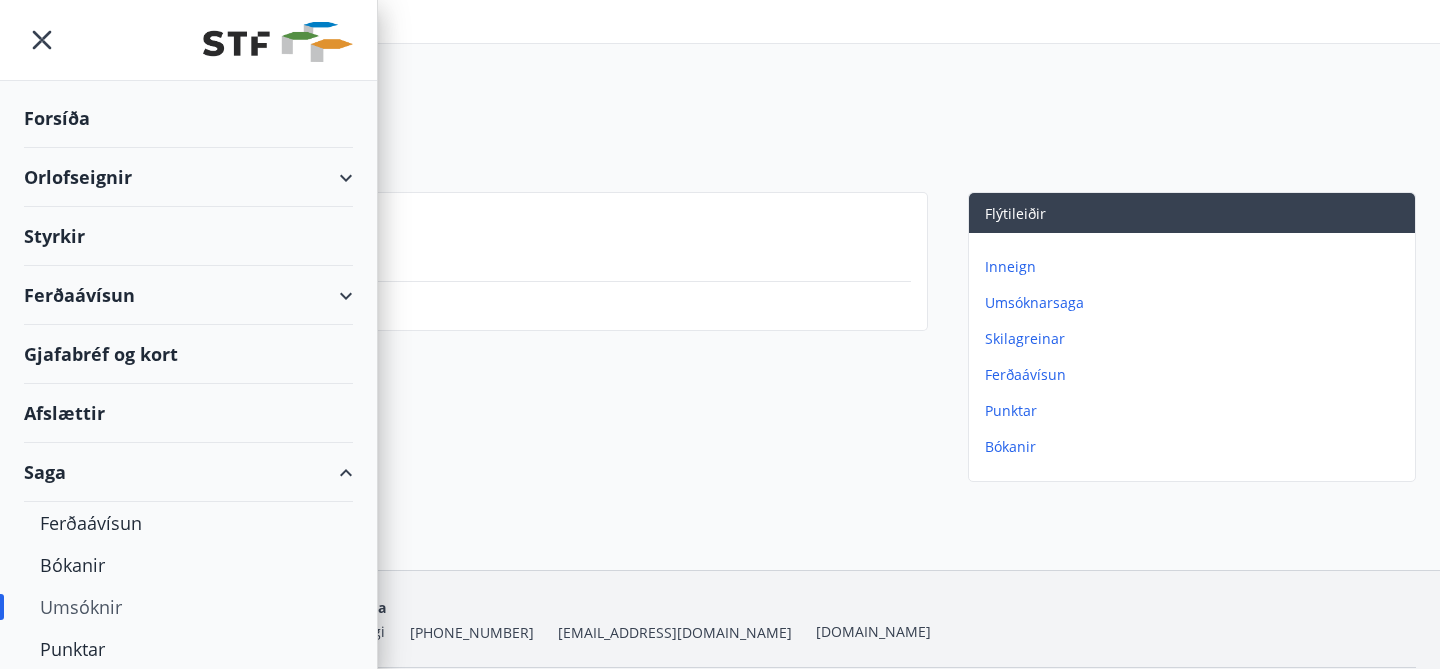 click on "Styrkir" at bounding box center (188, 118) 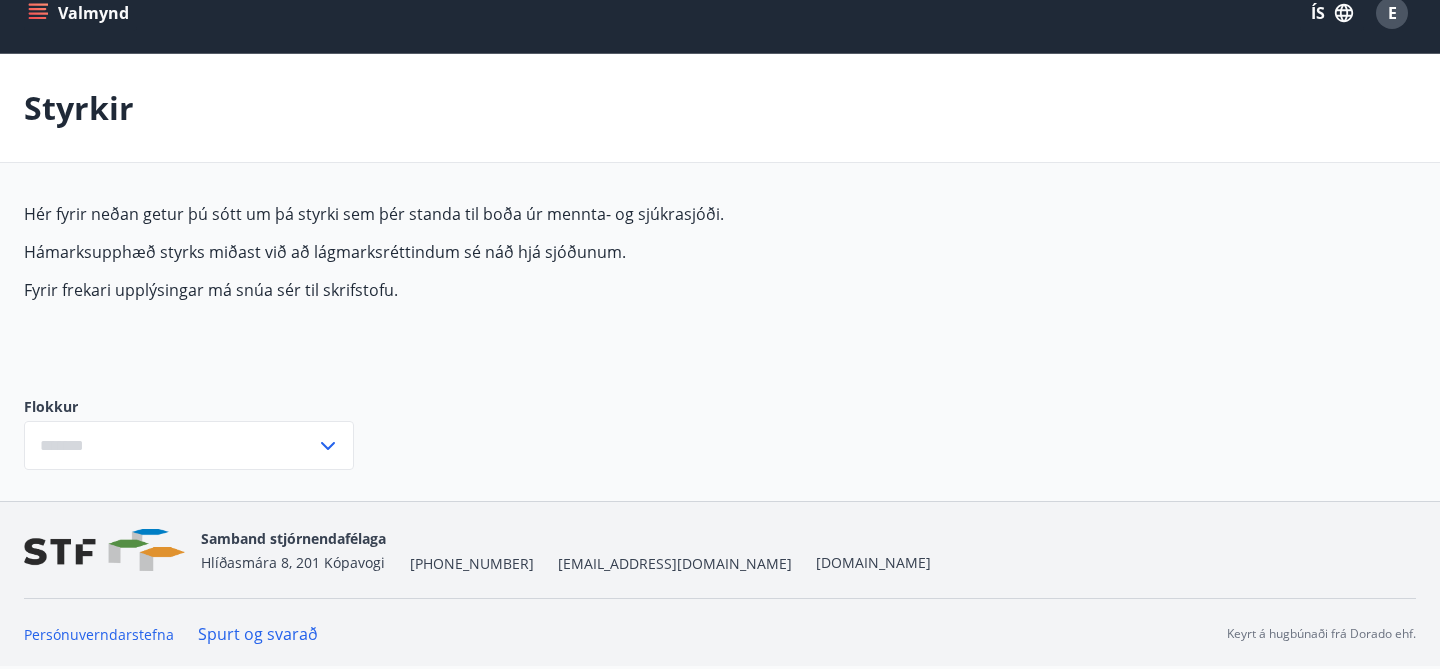 type on "***" 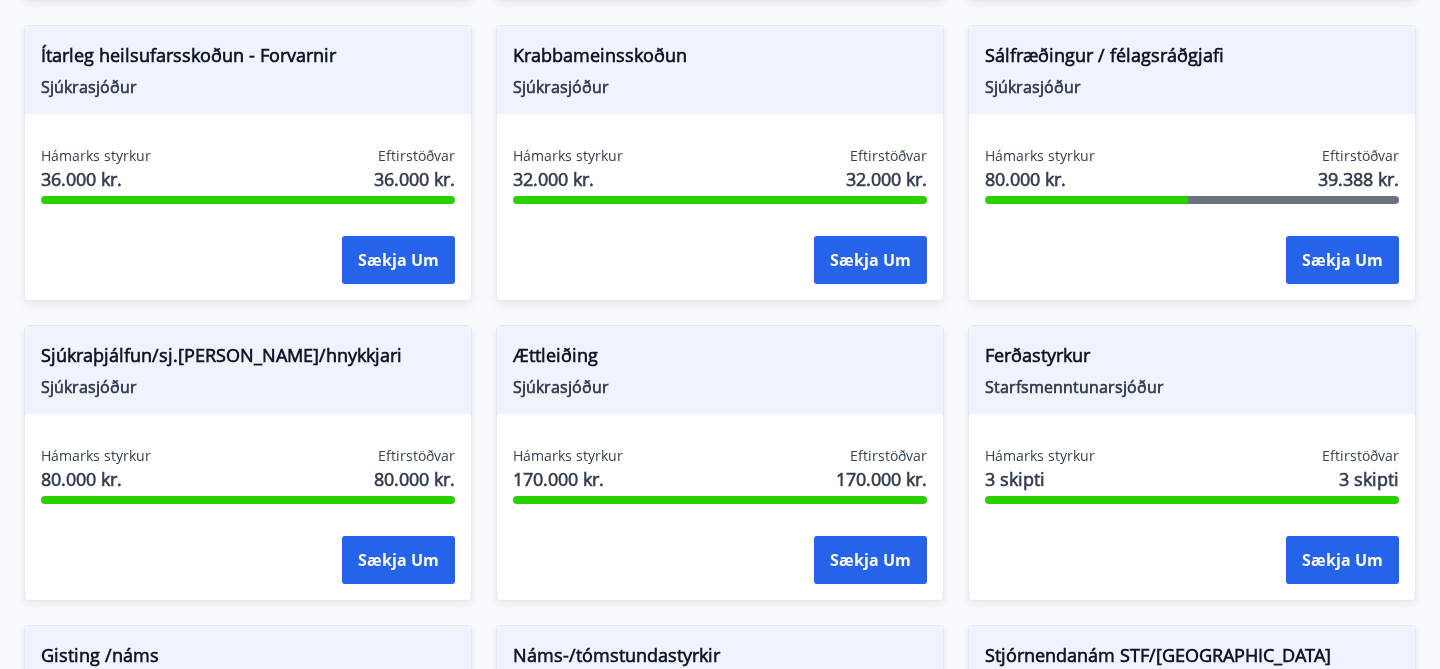 scroll, scrollTop: 1420, scrollLeft: 0, axis: vertical 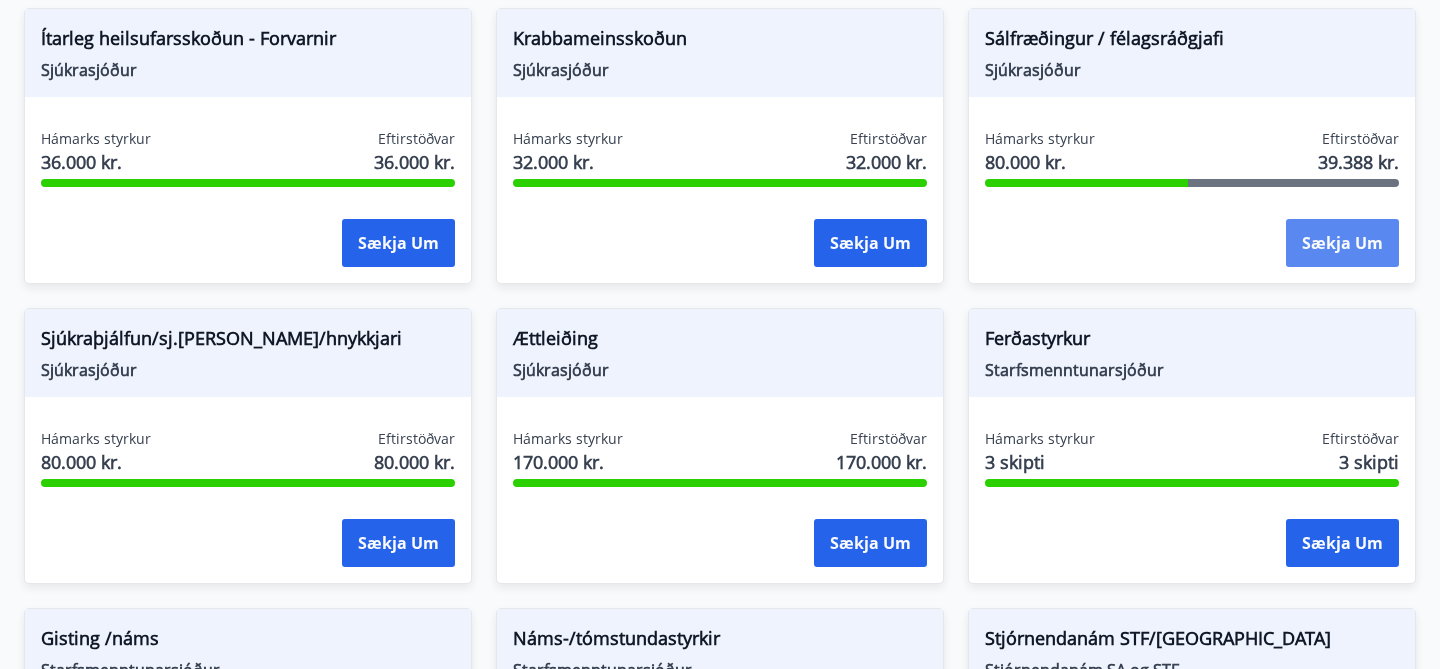 click on "Sækja um" at bounding box center [1342, 243] 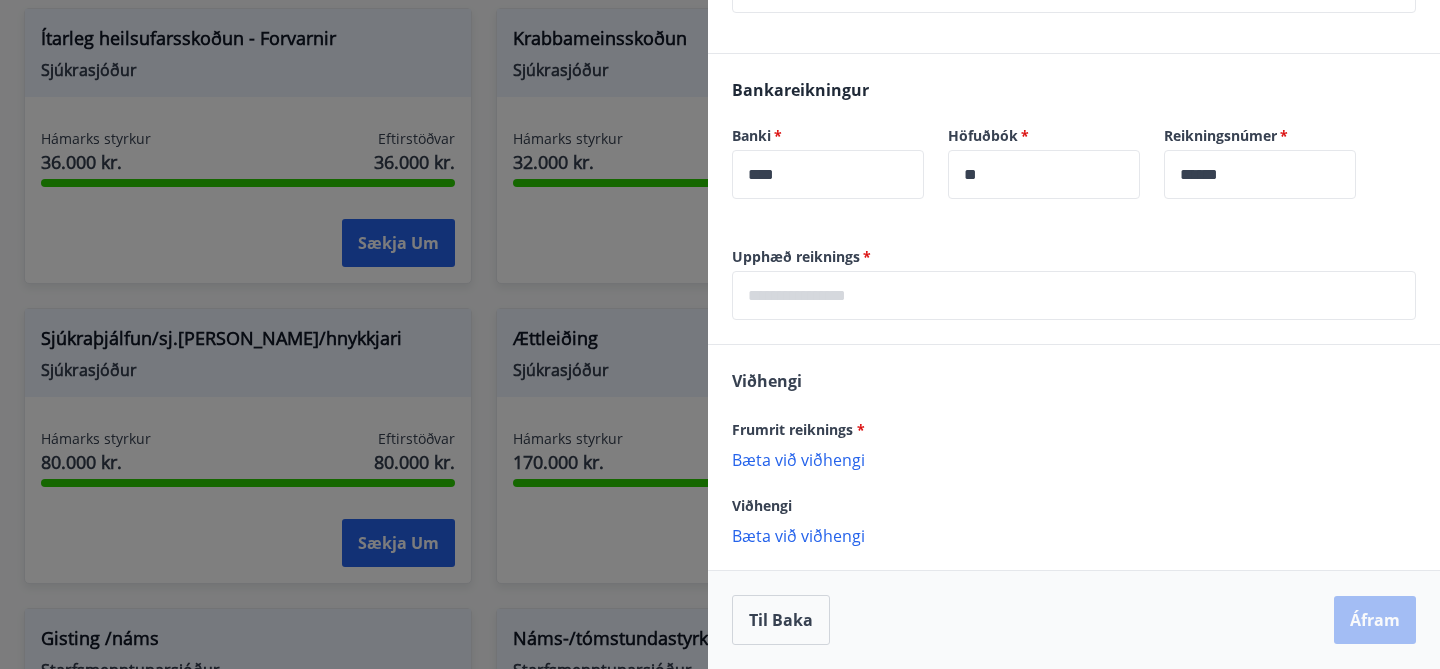 scroll, scrollTop: 0, scrollLeft: 0, axis: both 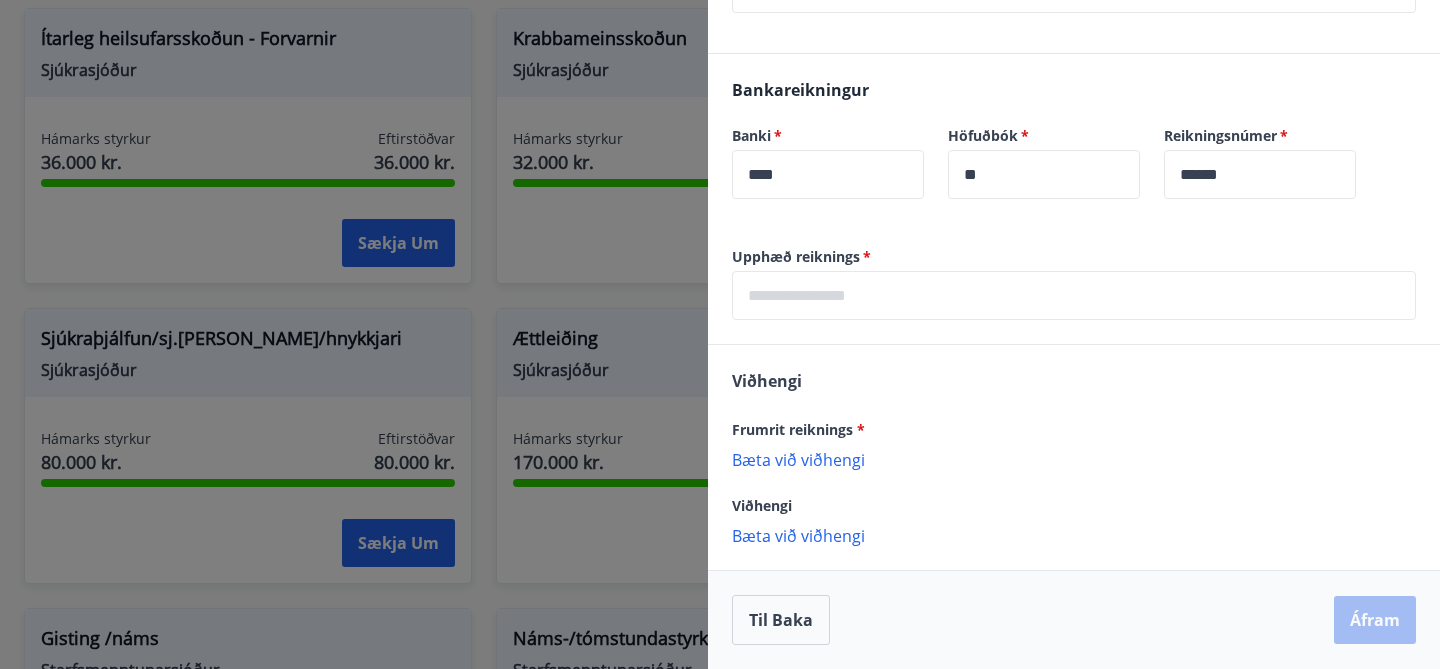 click at bounding box center (1074, 295) 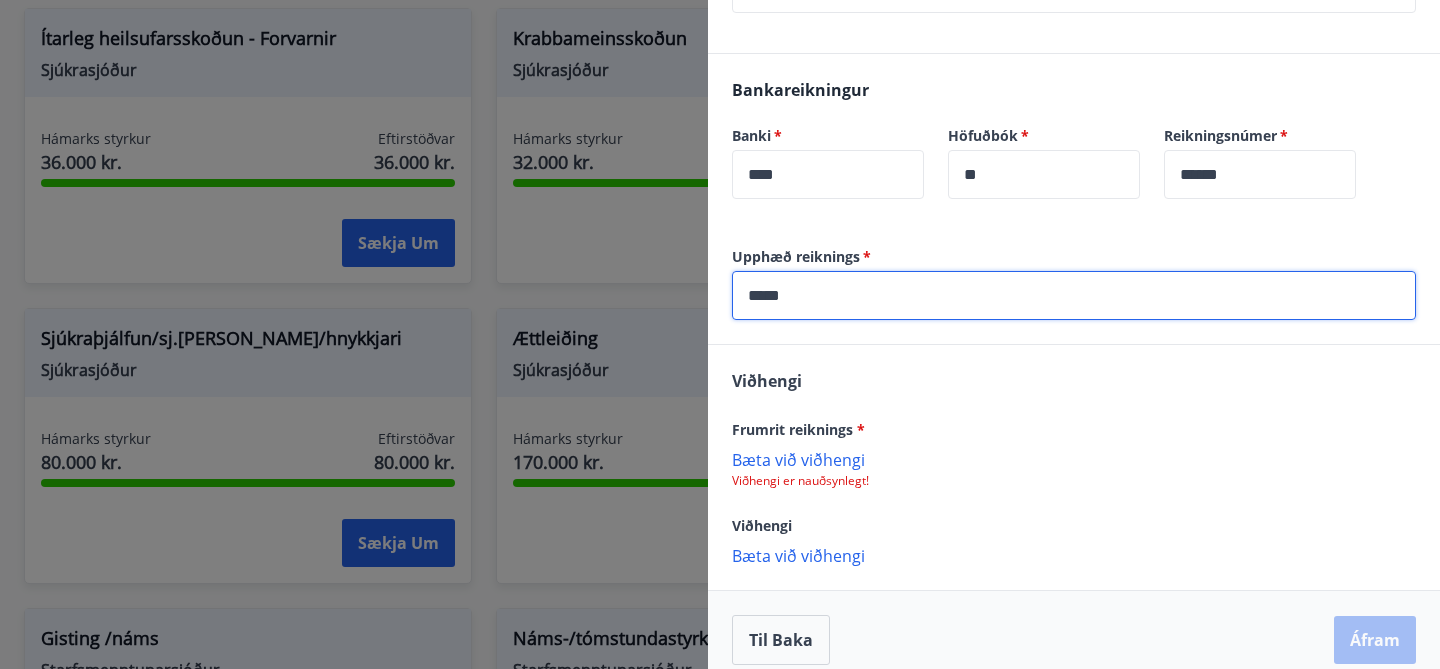scroll, scrollTop: 540, scrollLeft: 0, axis: vertical 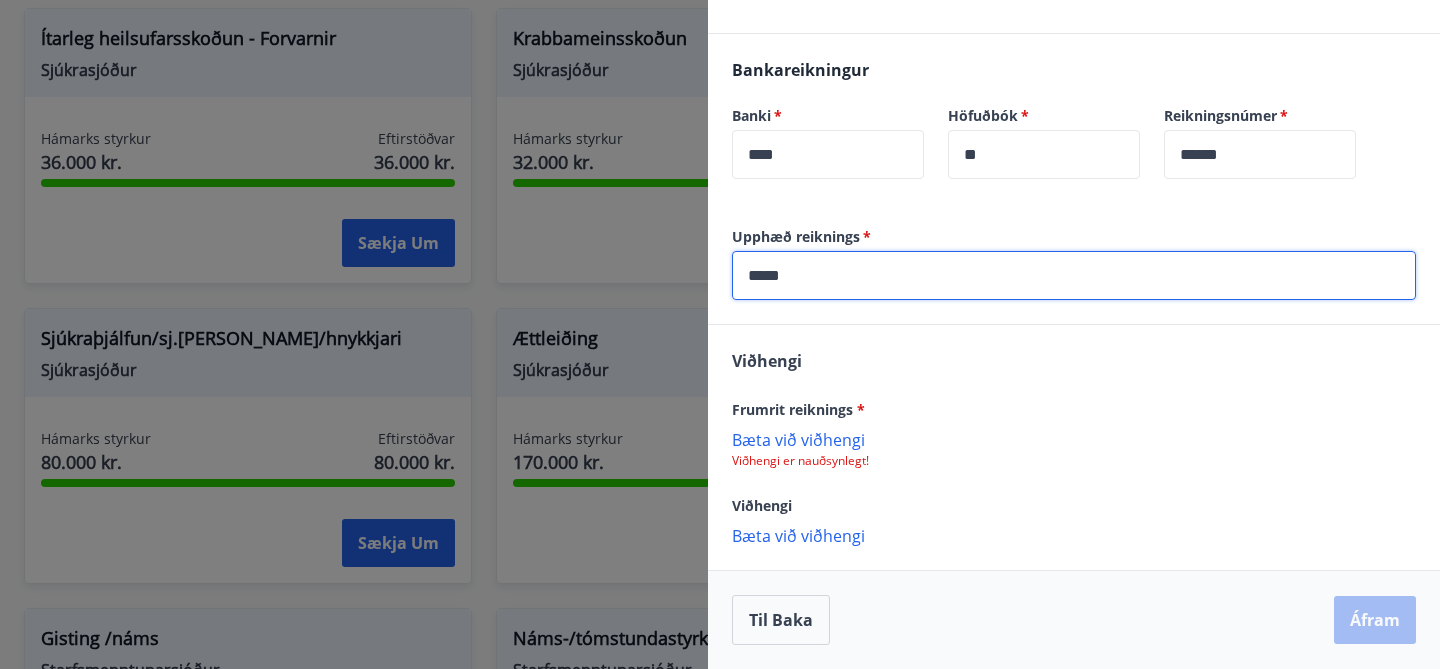 type on "*****" 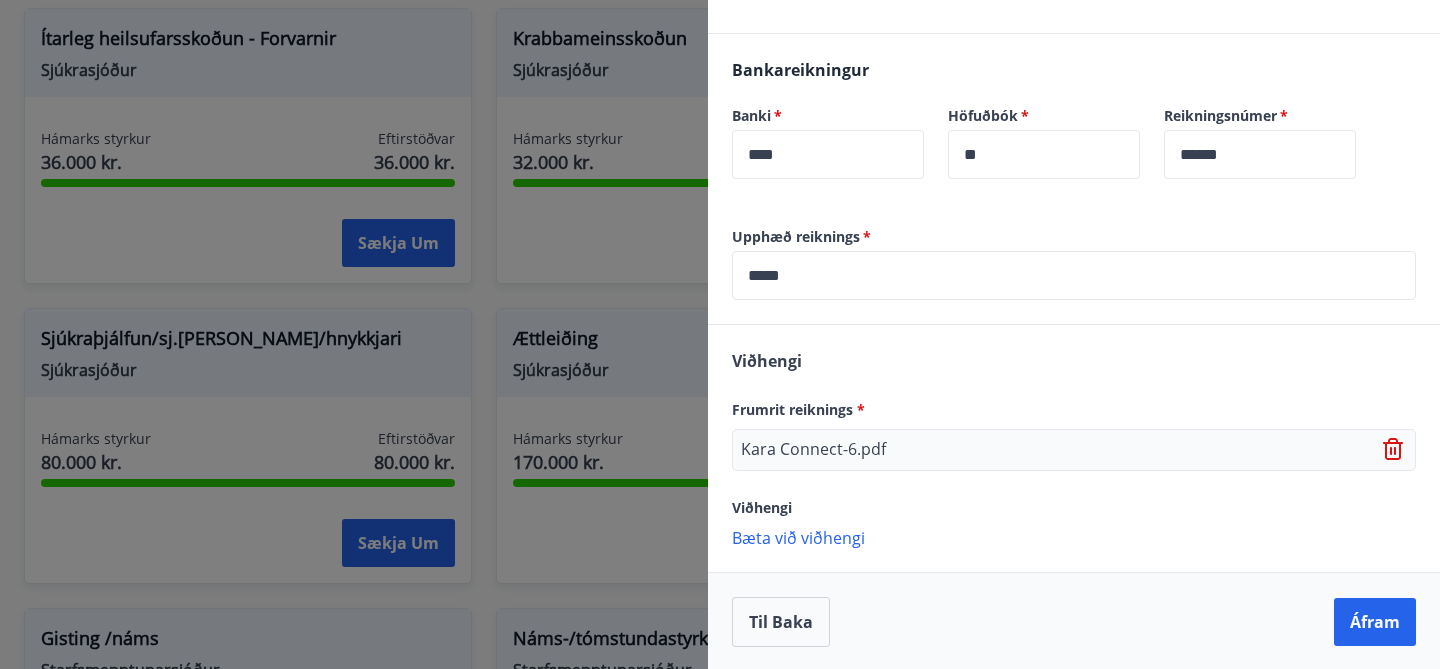 click on "Bæta við viðhengi" at bounding box center [1074, 537] 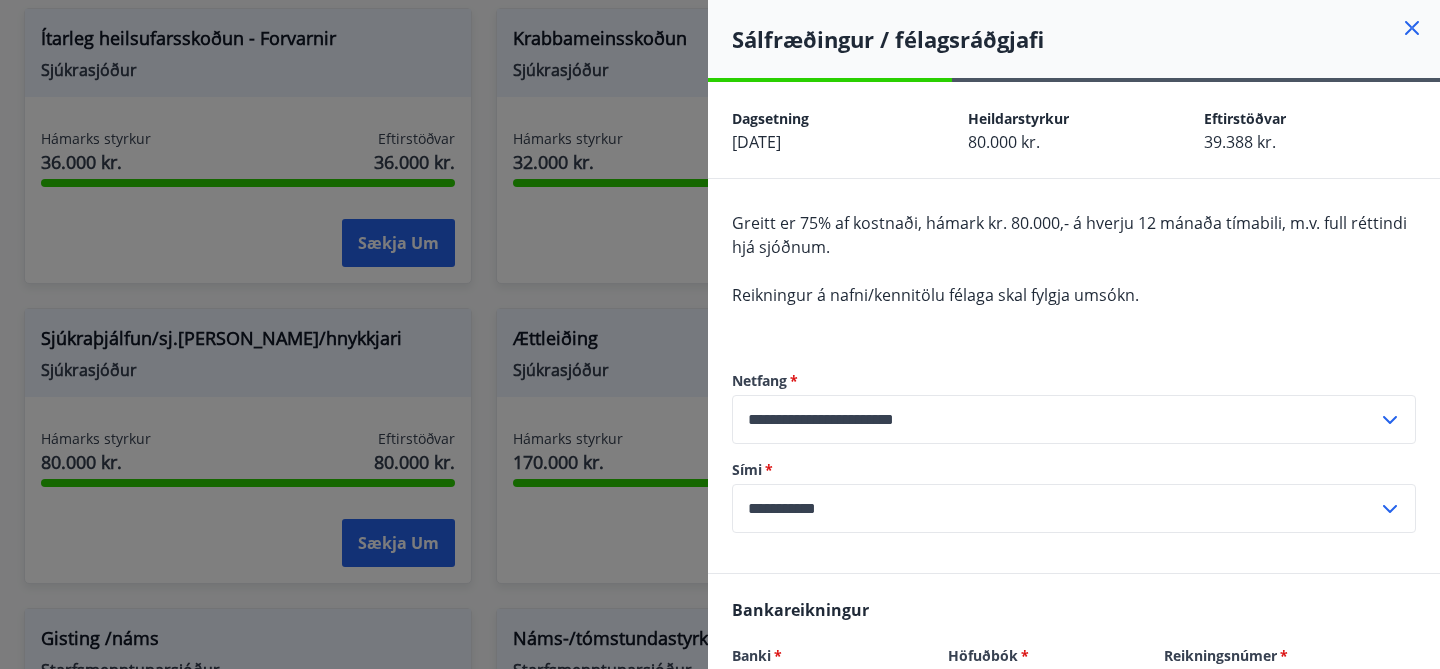 scroll, scrollTop: 584, scrollLeft: 0, axis: vertical 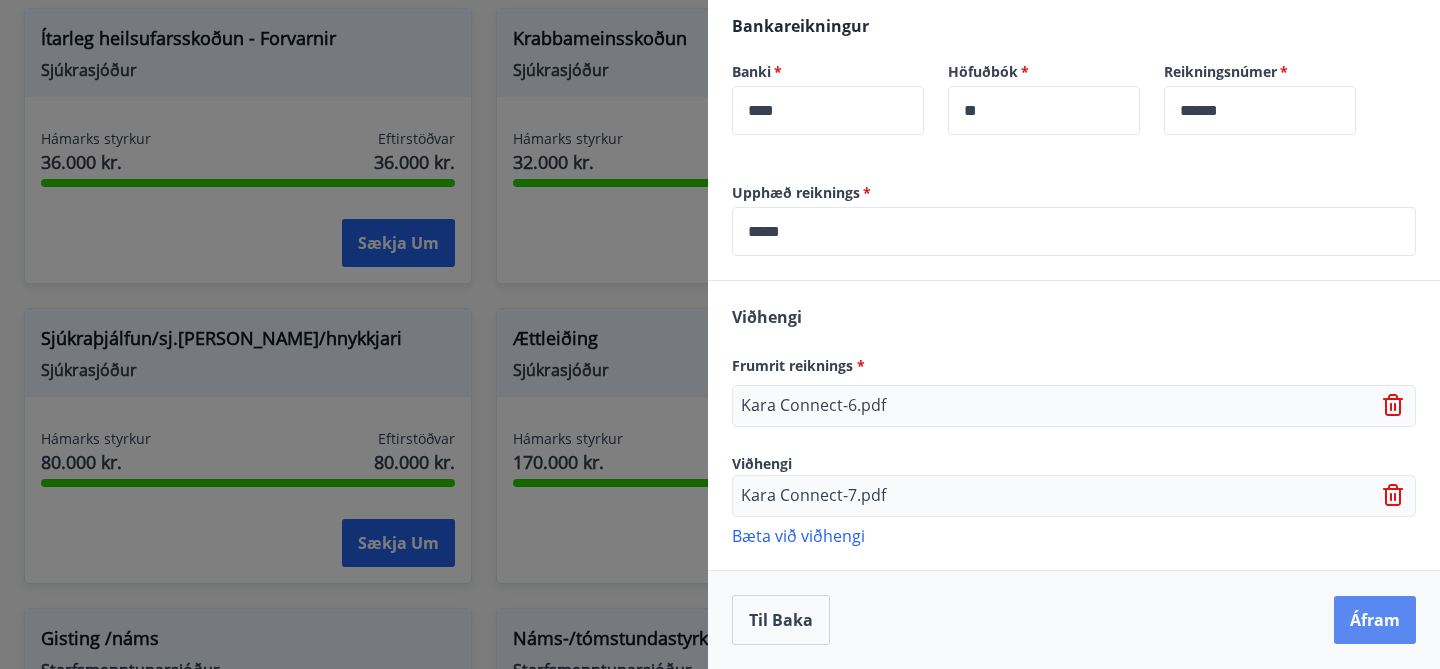 click on "Áfram" at bounding box center [1375, 620] 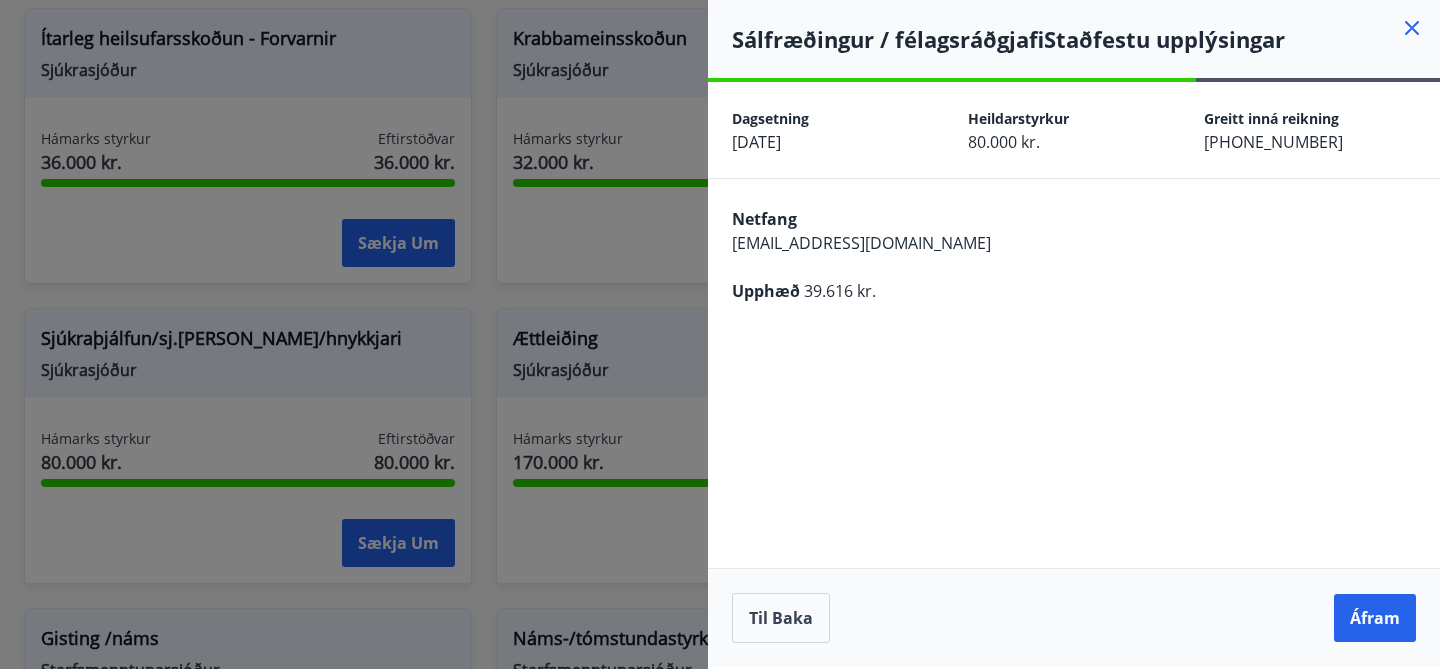 scroll, scrollTop: 0, scrollLeft: 0, axis: both 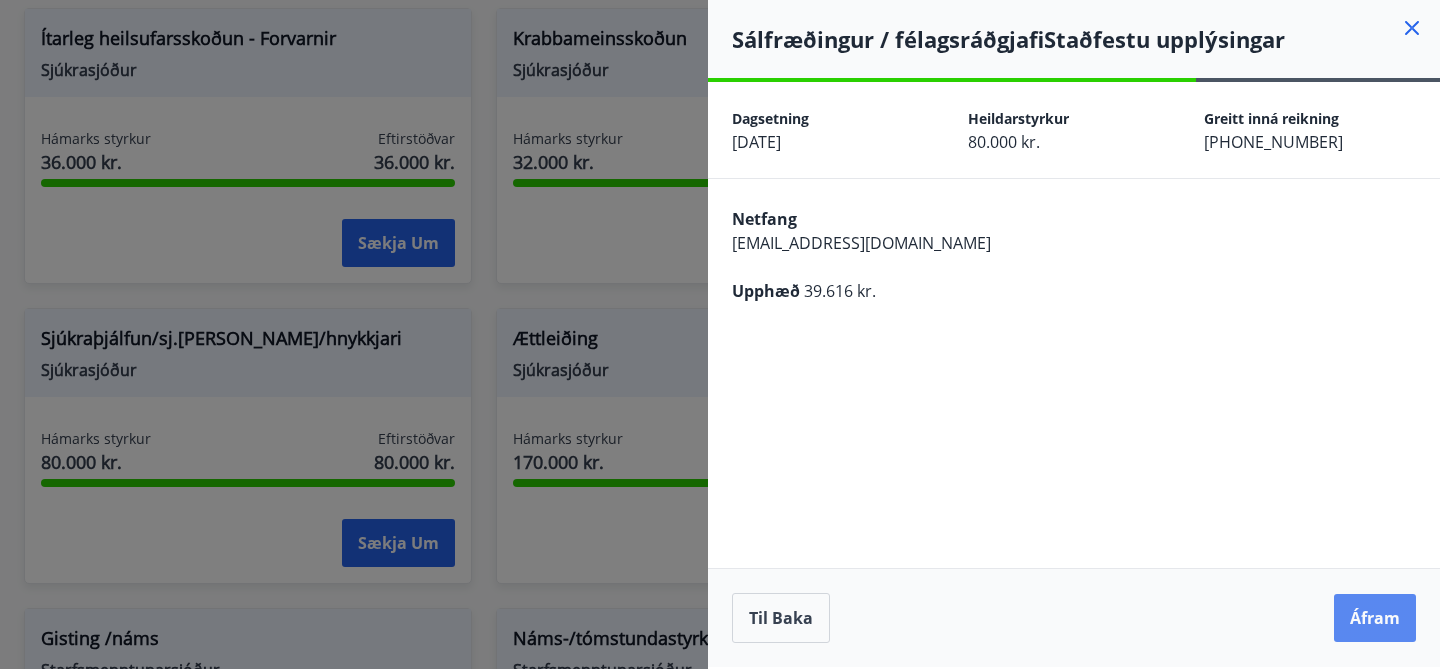 click on "Áfram" at bounding box center (1375, 618) 